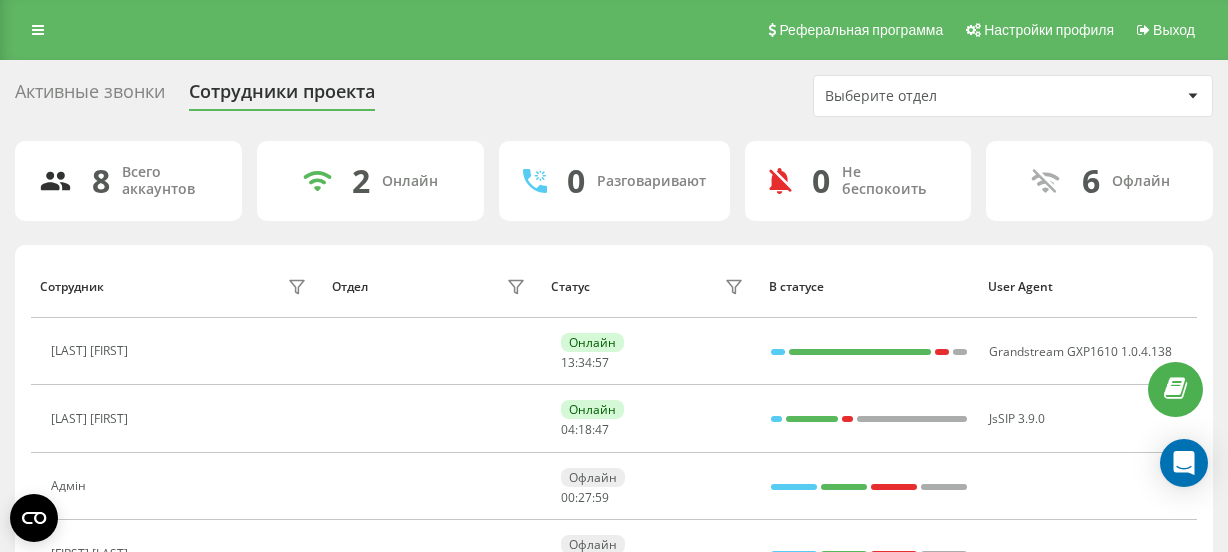 scroll, scrollTop: 197, scrollLeft: 0, axis: vertical 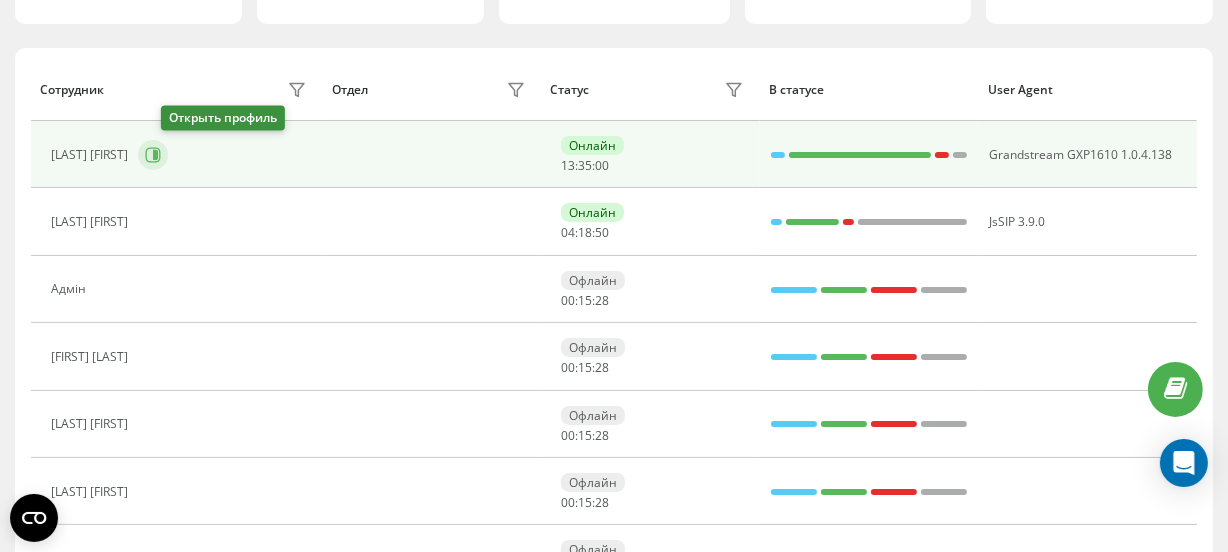 click 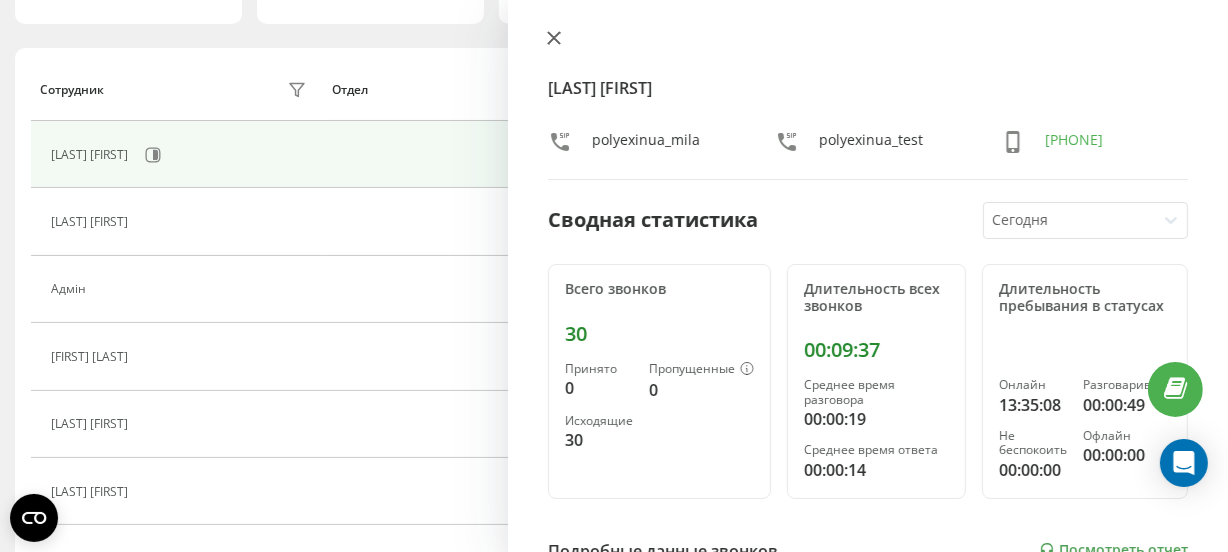 click 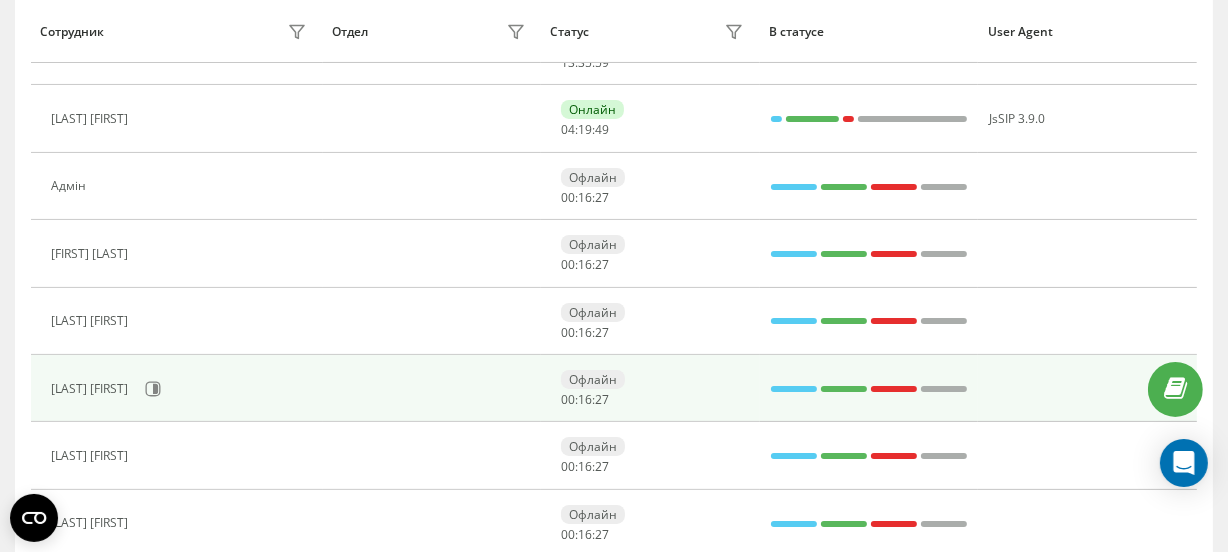 scroll, scrollTop: 379, scrollLeft: 0, axis: vertical 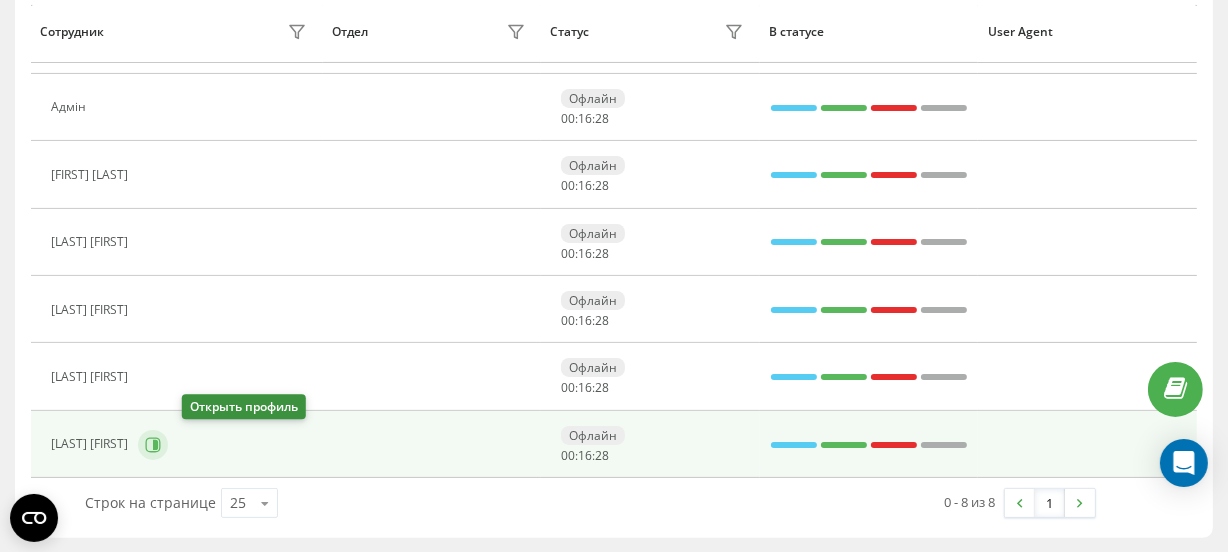 click 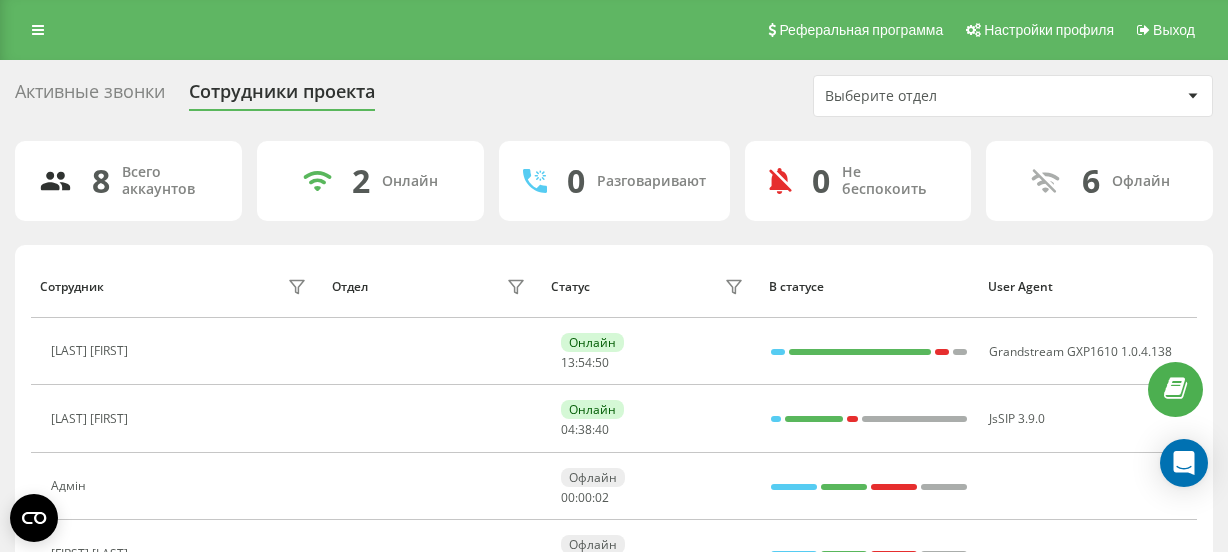 scroll, scrollTop: 0, scrollLeft: 0, axis: both 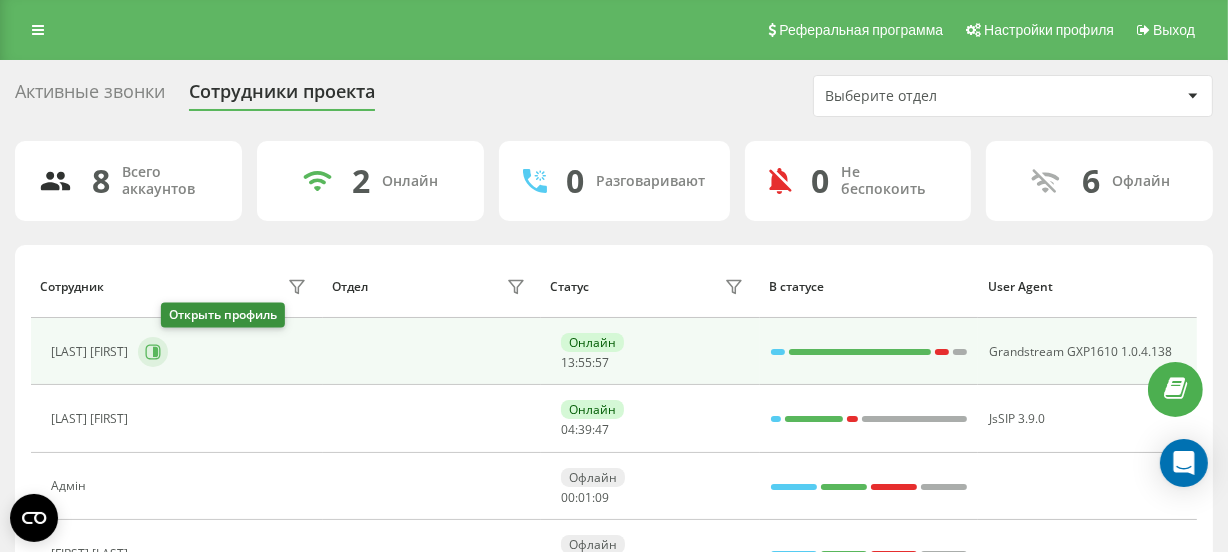 click 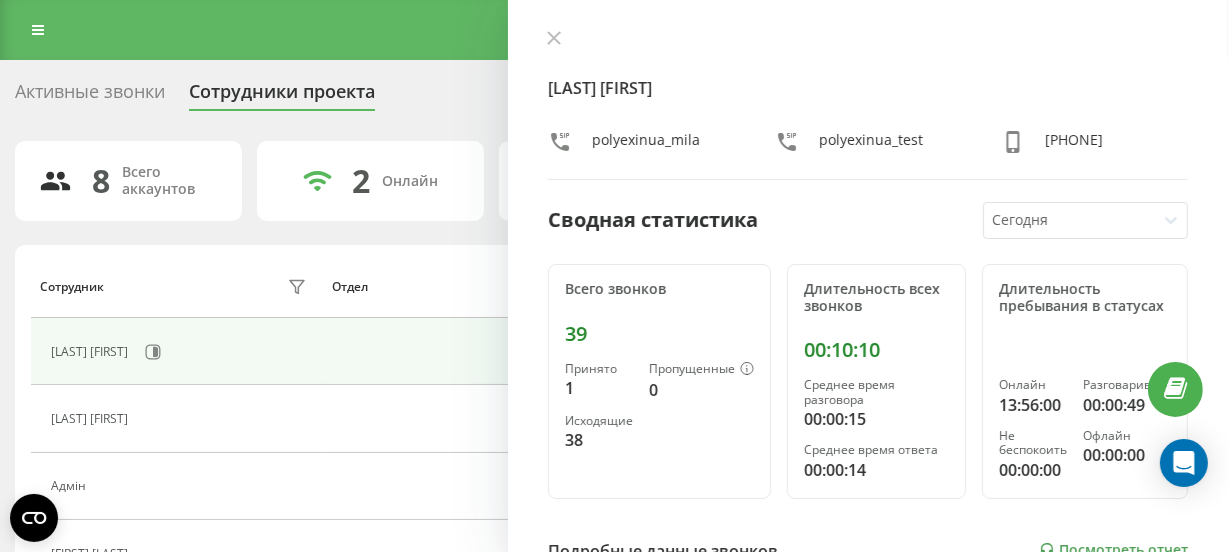 click on "Рязанцева Емілія polyexinua_mila polyexinua_test +380507035777 Сводная статистика Сегодня Всего звонков 39 Принято 1 Пропущенные 0 Исходящие 38 Длительность всех звонков 00:10:10 Среднее время разговора 00:00:15 Среднее время ответа 00:00:14 Длительность пребывания в статусах Онлайн 13:56:00 Разговаривает 00:00:49 Не беспокоить 00:00:00 Офлайн 00:00:00 Подробные данные звонков Посмотреть отчет 4 авг. 0 10 20 30 Суммарно (Сегодня) Принято 1 Пропущенные 0 Исходящие 38   Посмотреть детали Подробные данные статусов 4 авг. Суммарно (Сегодня) Онлайн 13:56:00 Разговаривает 00:00:49 Не беспокоить 00:00:00 Офлайн 00:00:00" at bounding box center [868, 276] 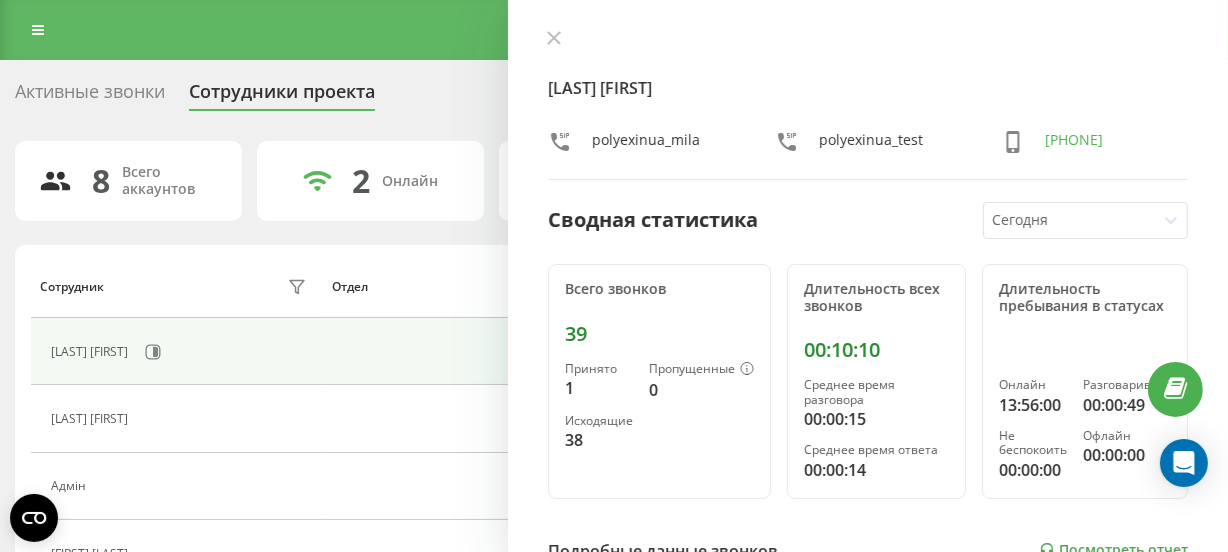 click on "Рязанцева Емілія polyexinua_mila polyexinua_test +380507035777 Сводная статистика Сегодня Всего звонков 39 Принято 1 Пропущенные 0 Исходящие 38 Длительность всех звонков 00:10:10 Среднее время разговора 00:00:15 Среднее время ответа 00:00:14 Длительность пребывания в статусах Онлайн 13:56:00 Разговаривает 00:00:49 Не беспокоить 00:00:00 Офлайн 00:00:00 Подробные данные звонков Посмотреть отчет 4 авг. 0 10 20 30 Суммарно (Сегодня) Принято 1 Пропущенные 0 Исходящие 38   Посмотреть детали Подробные данные статусов 4 авг. Суммарно (Сегодня) Онлайн 13:56:00 Разговаривает 00:00:49 Не беспокоить 00:00:00 Офлайн 00:00:00" at bounding box center (868, 276) 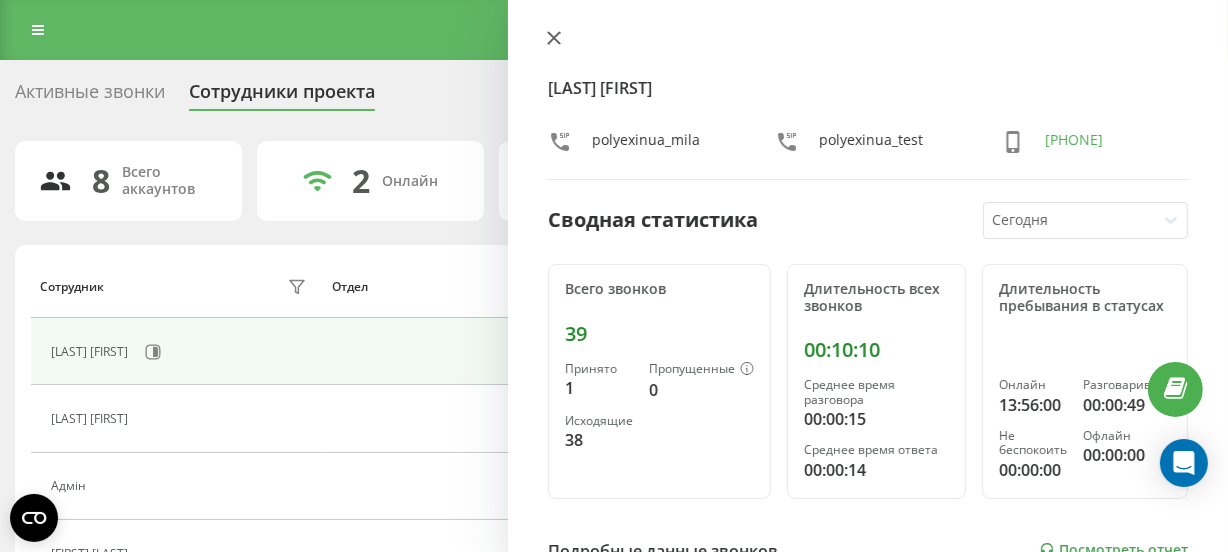 click 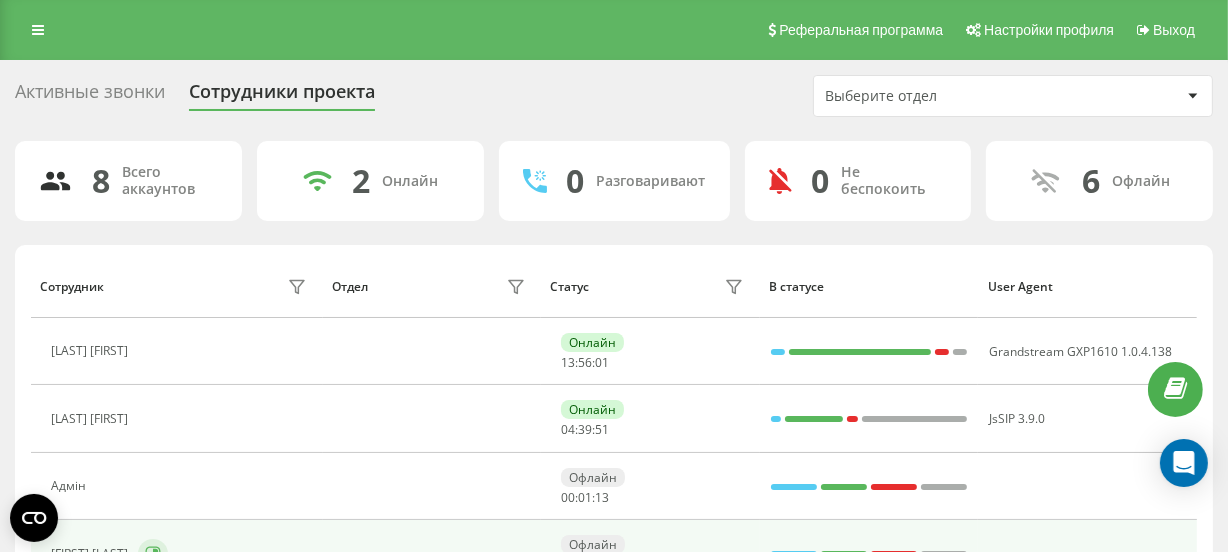 scroll, scrollTop: 272, scrollLeft: 0, axis: vertical 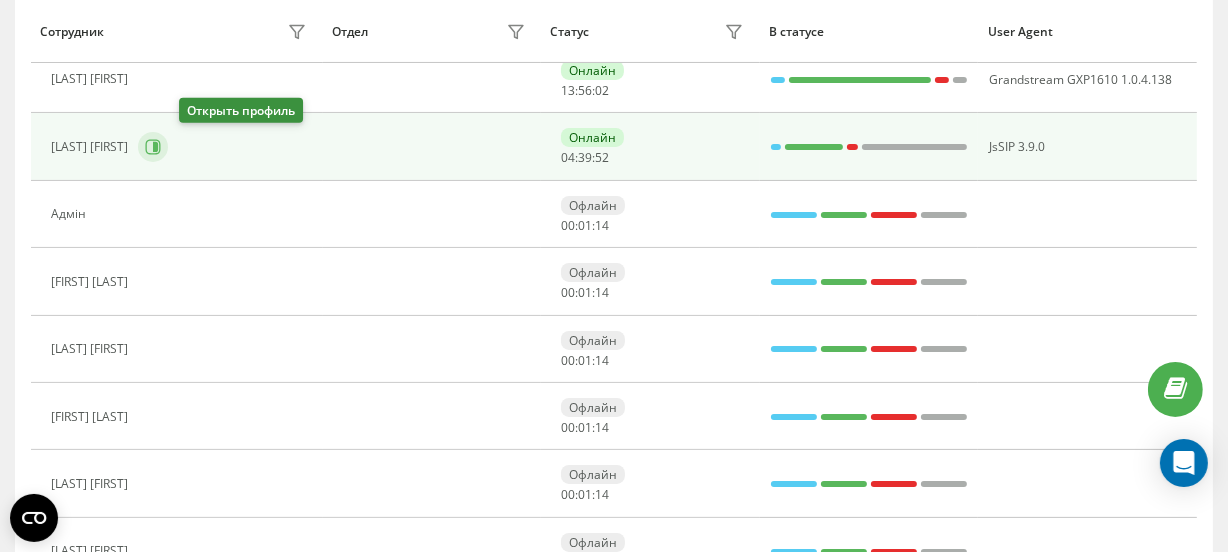 click 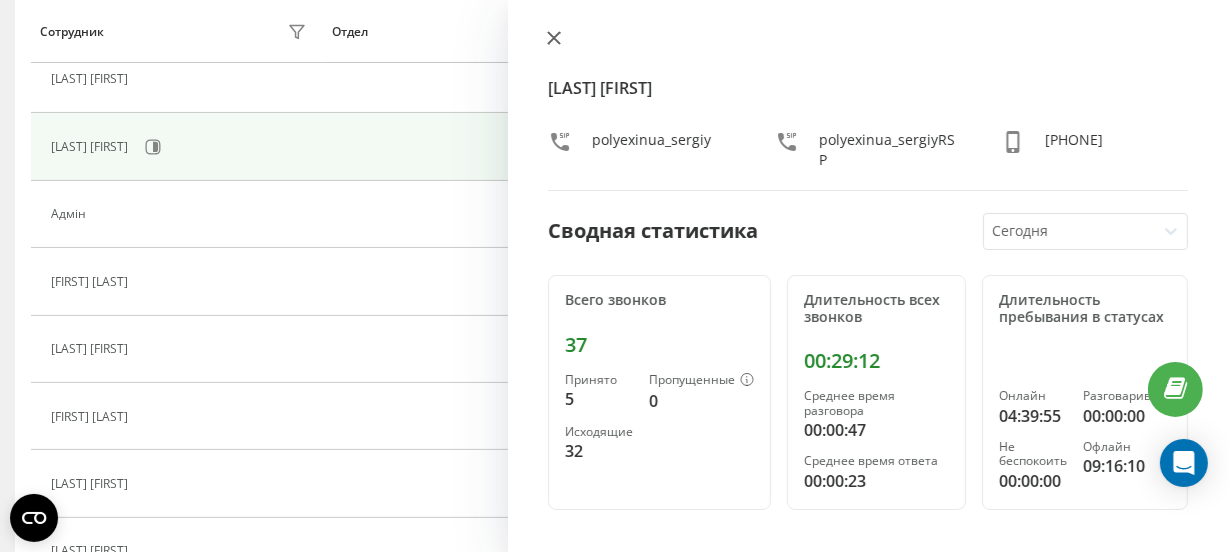 click 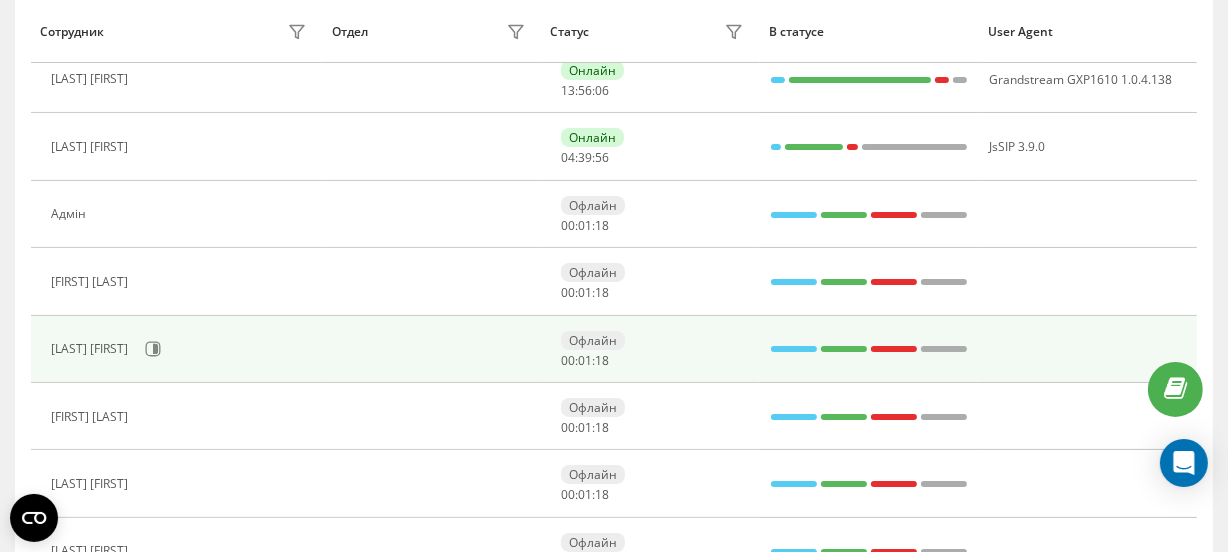 scroll, scrollTop: 363, scrollLeft: 0, axis: vertical 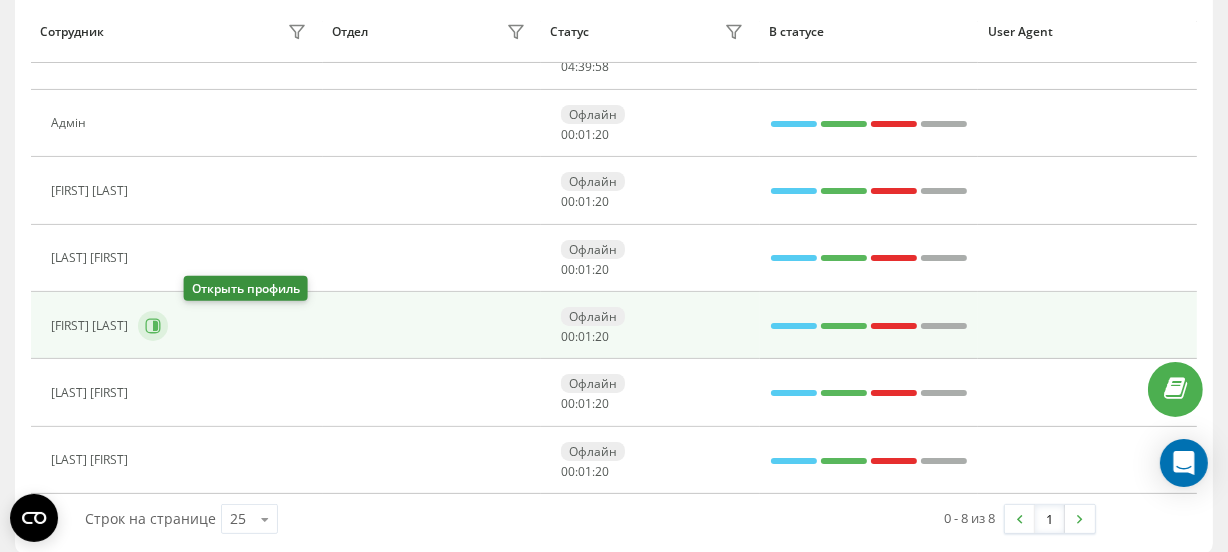 click at bounding box center (153, 326) 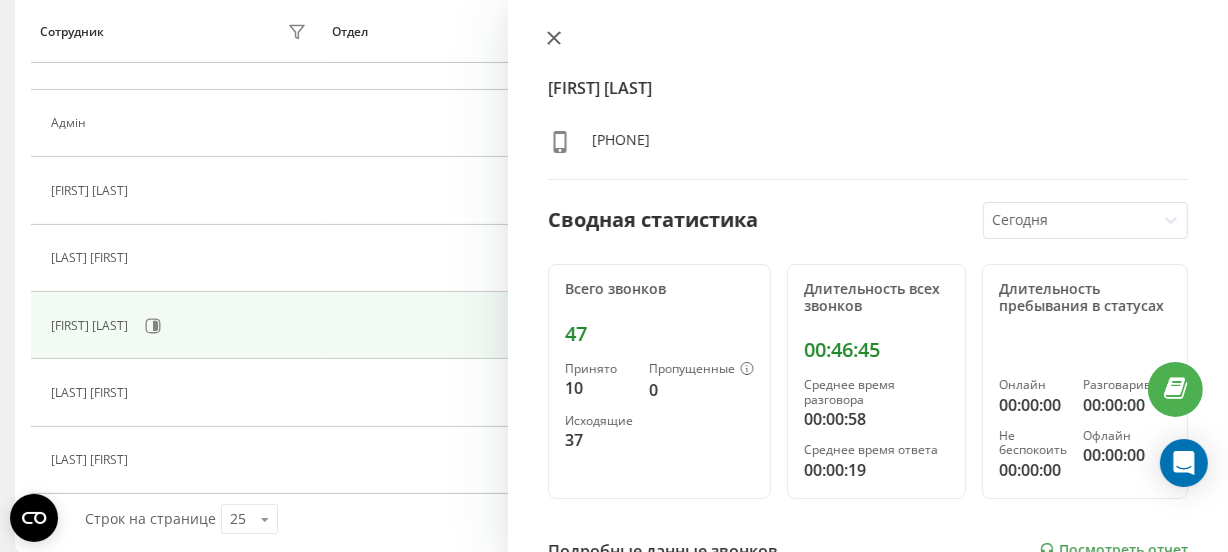 click at bounding box center (554, 39) 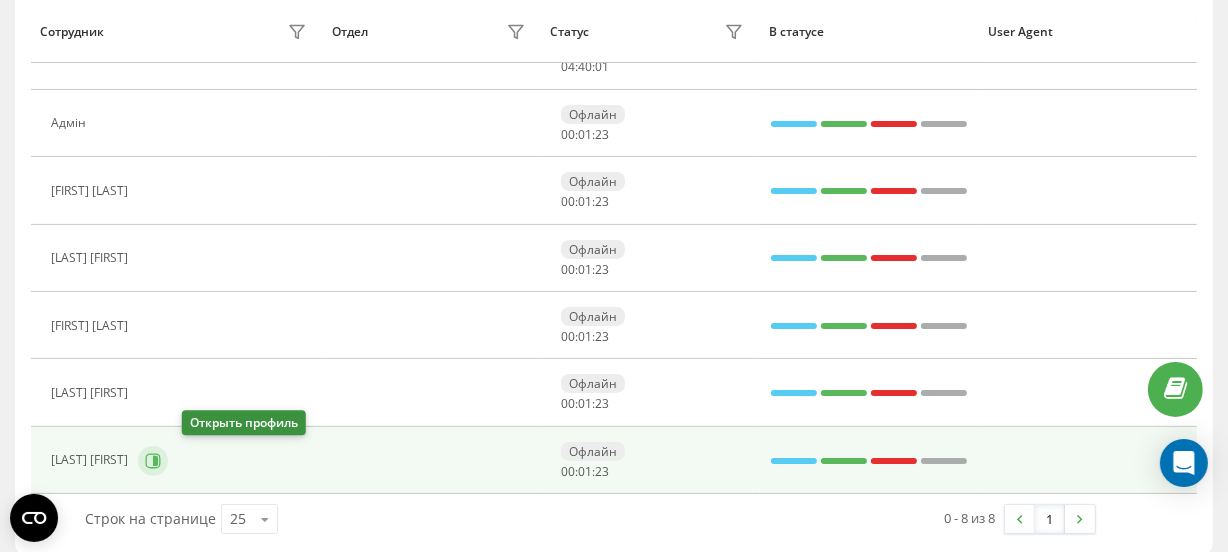 click 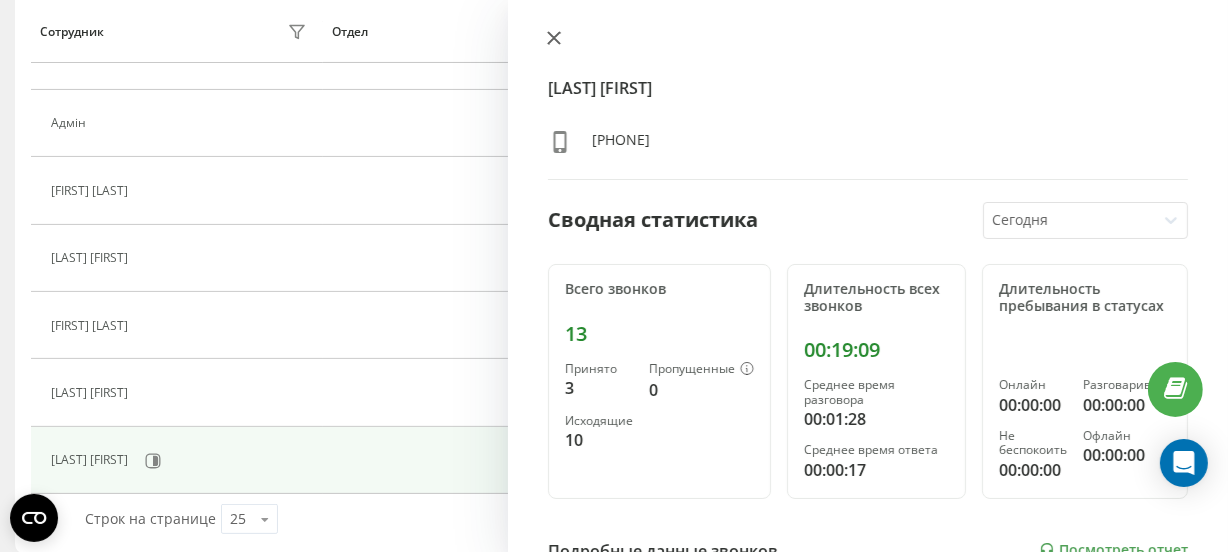 click 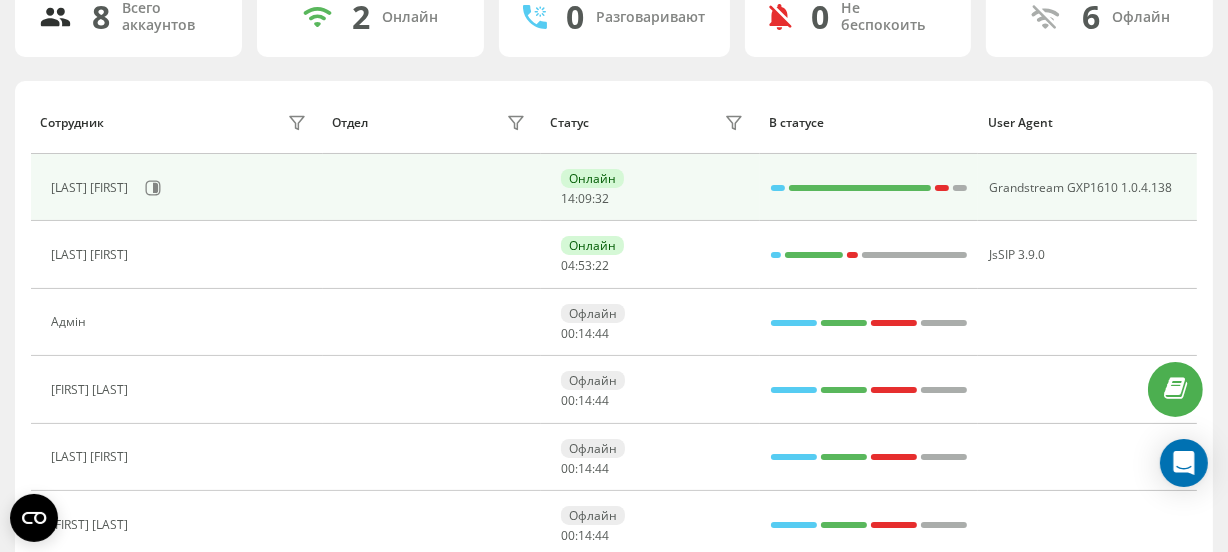 scroll, scrollTop: 0, scrollLeft: 0, axis: both 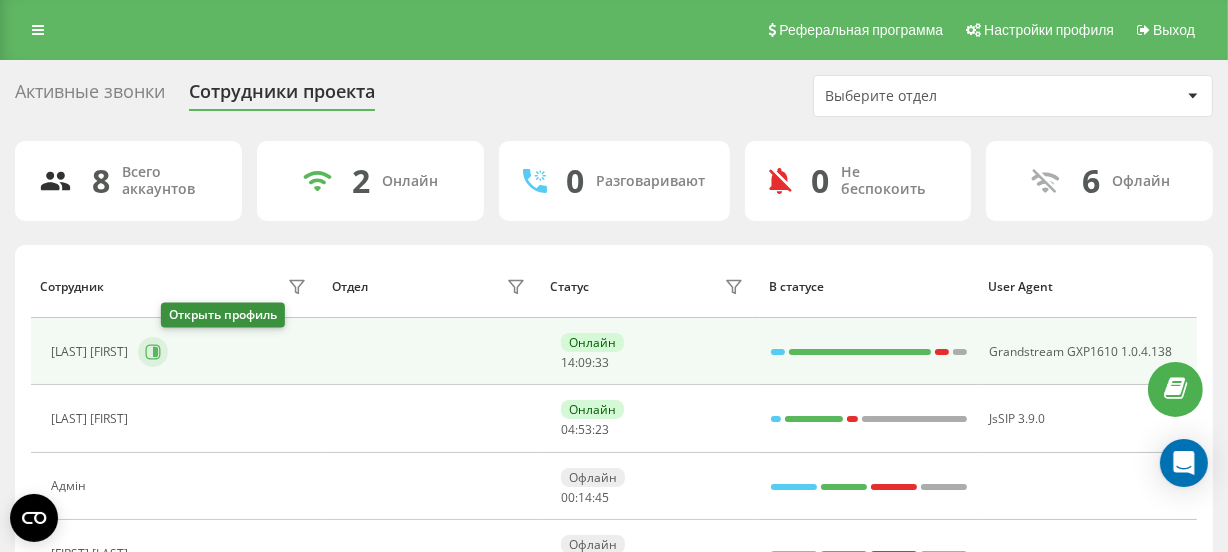 click 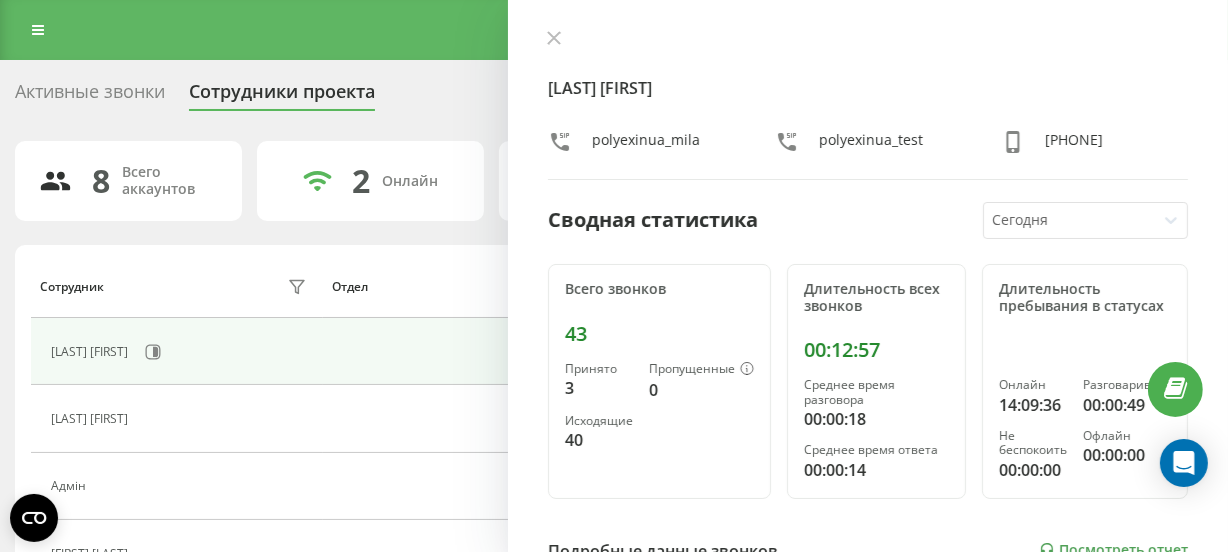 click 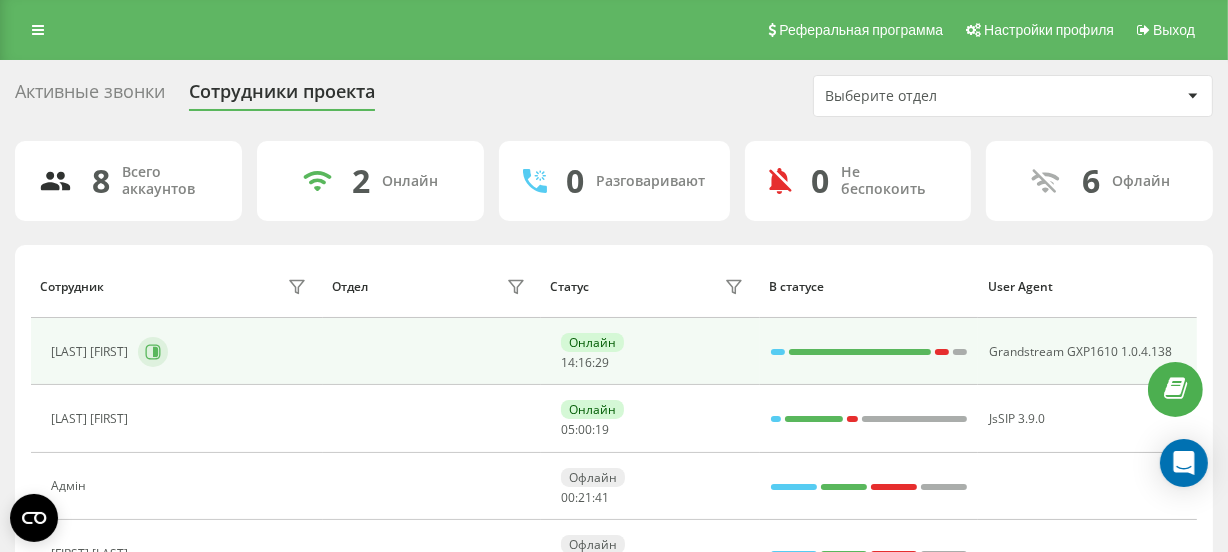 click 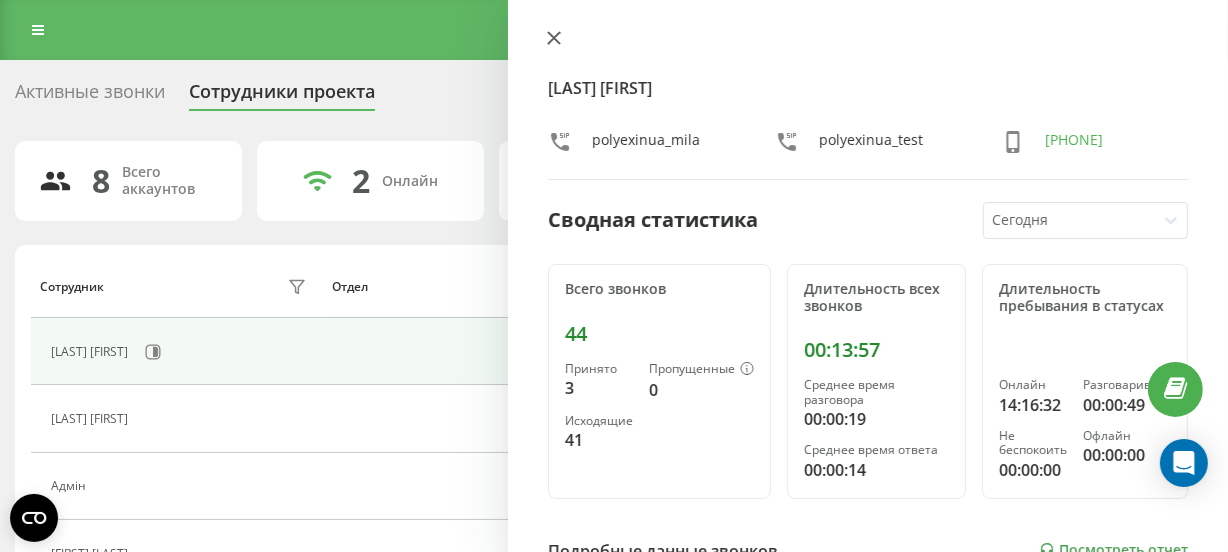 click at bounding box center (554, 39) 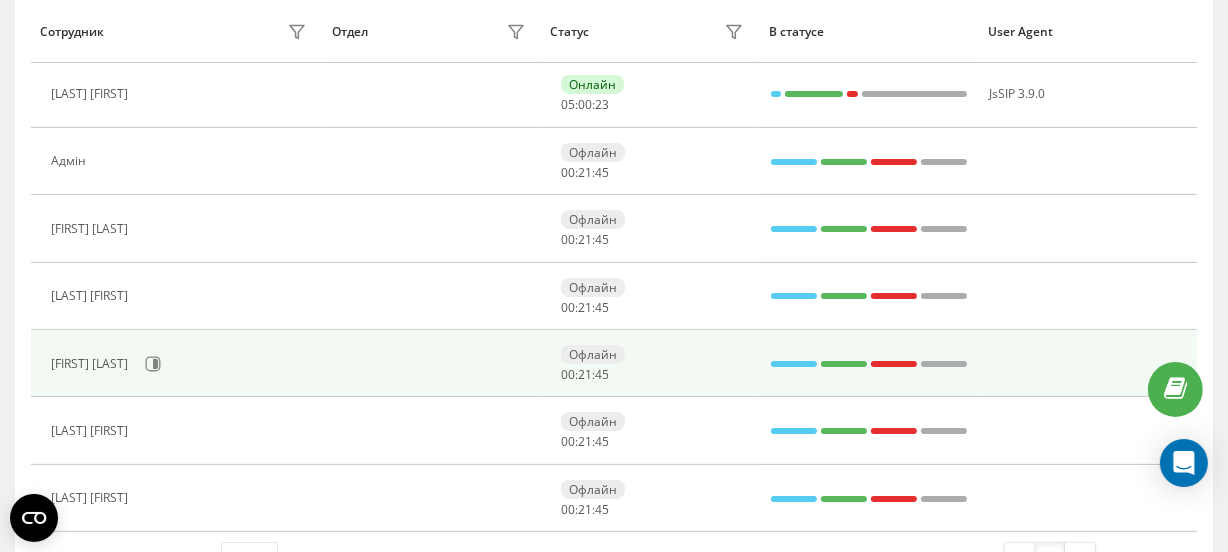 scroll, scrollTop: 379, scrollLeft: 0, axis: vertical 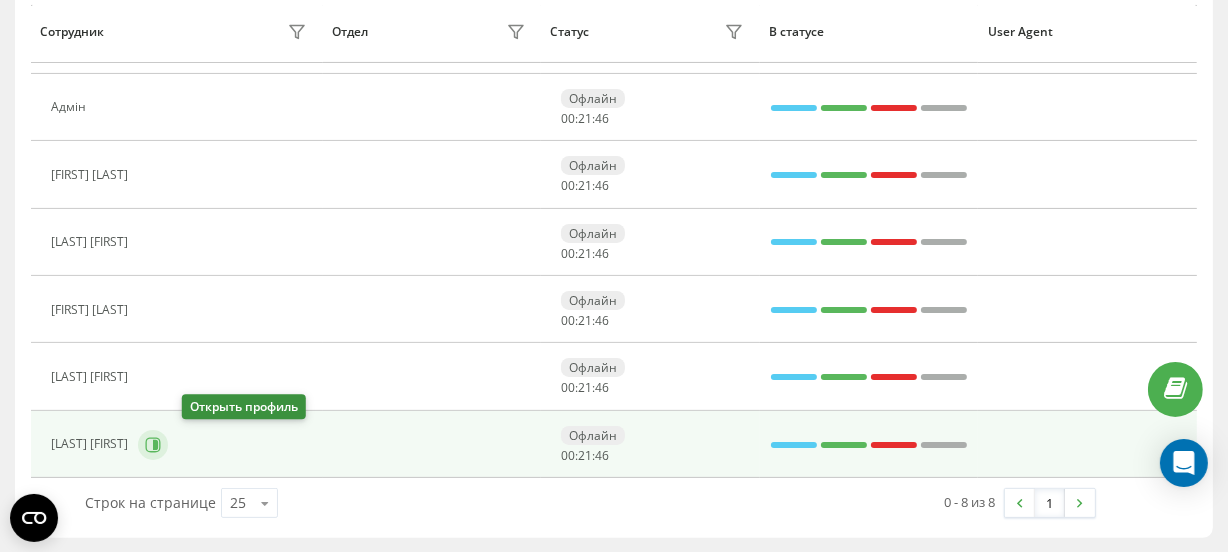click 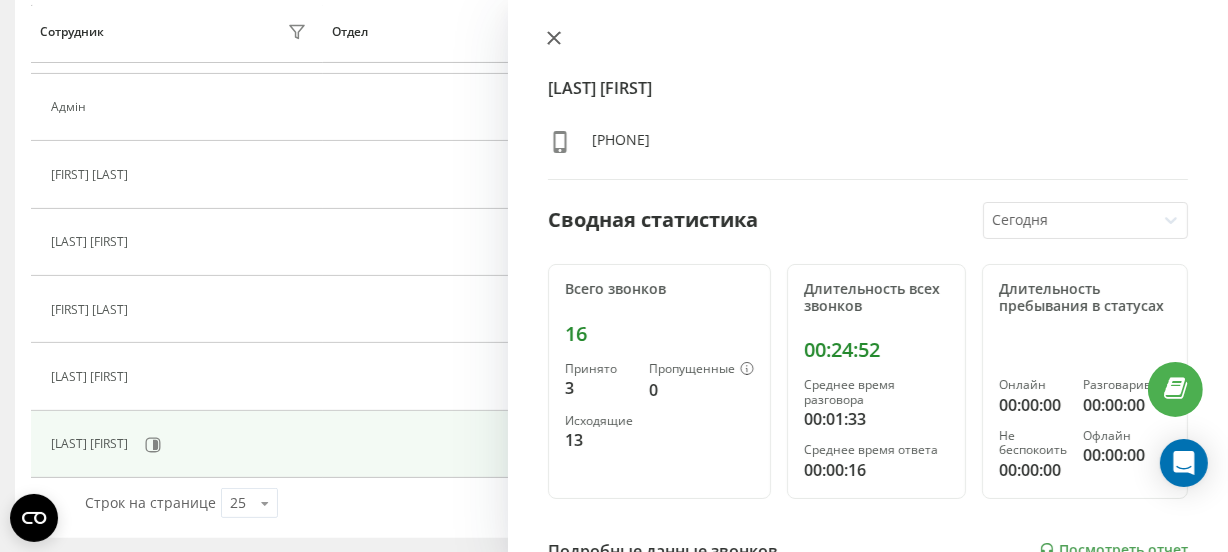 click 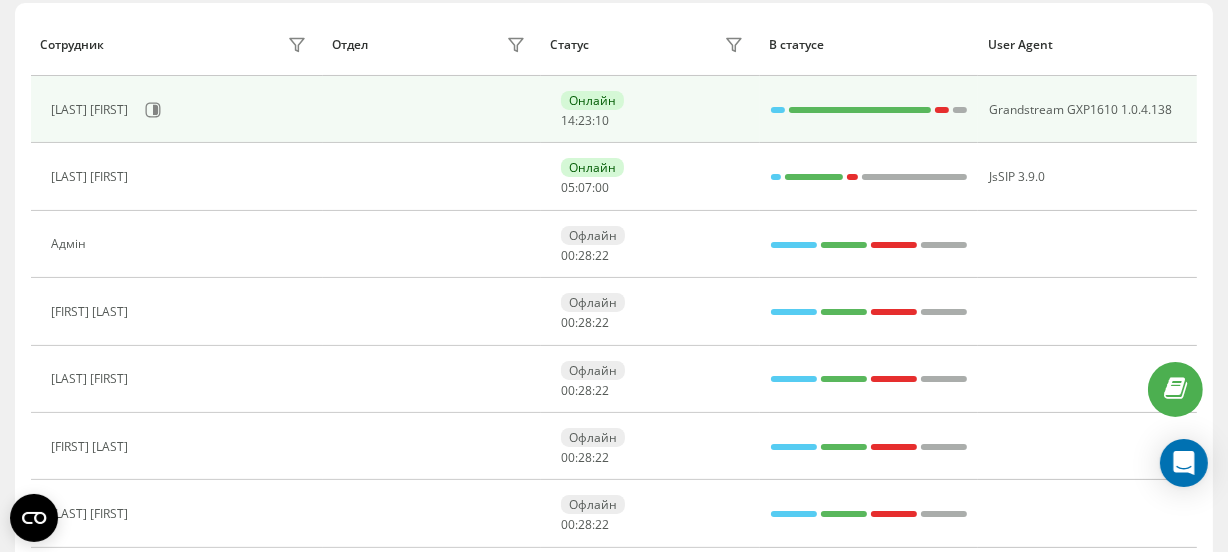 scroll, scrollTop: 106, scrollLeft: 0, axis: vertical 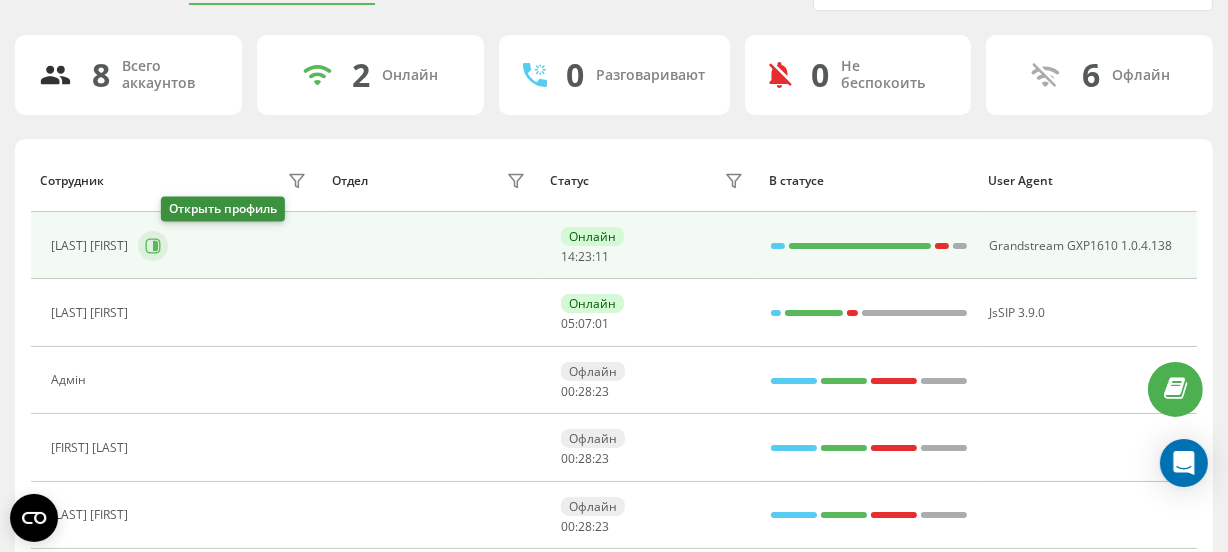 click 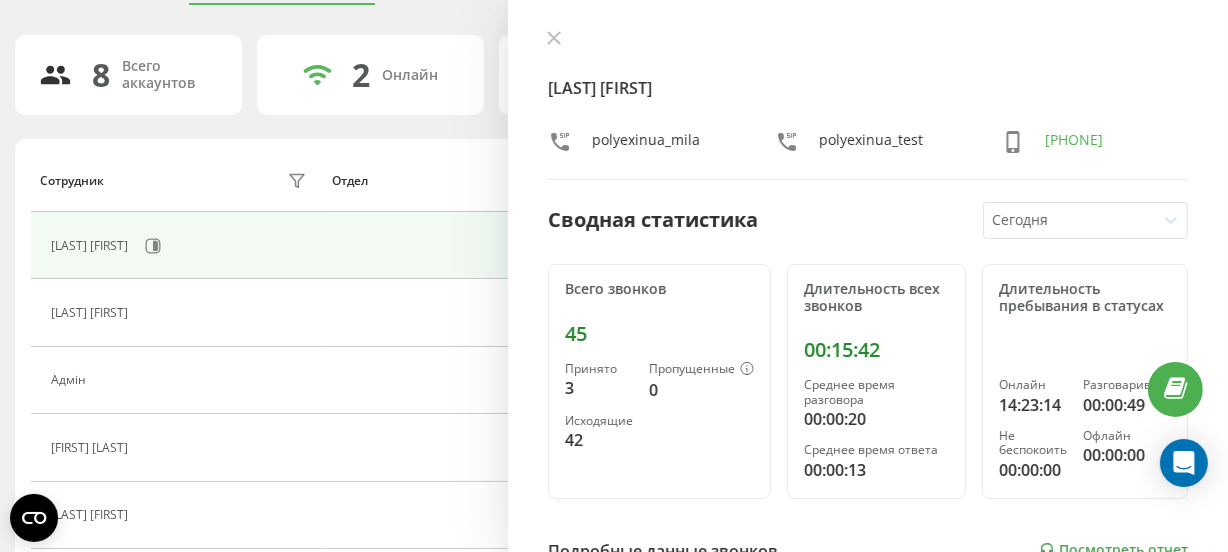 drag, startPoint x: 553, startPoint y: 36, endPoint x: 552, endPoint y: 55, distance: 19.026299 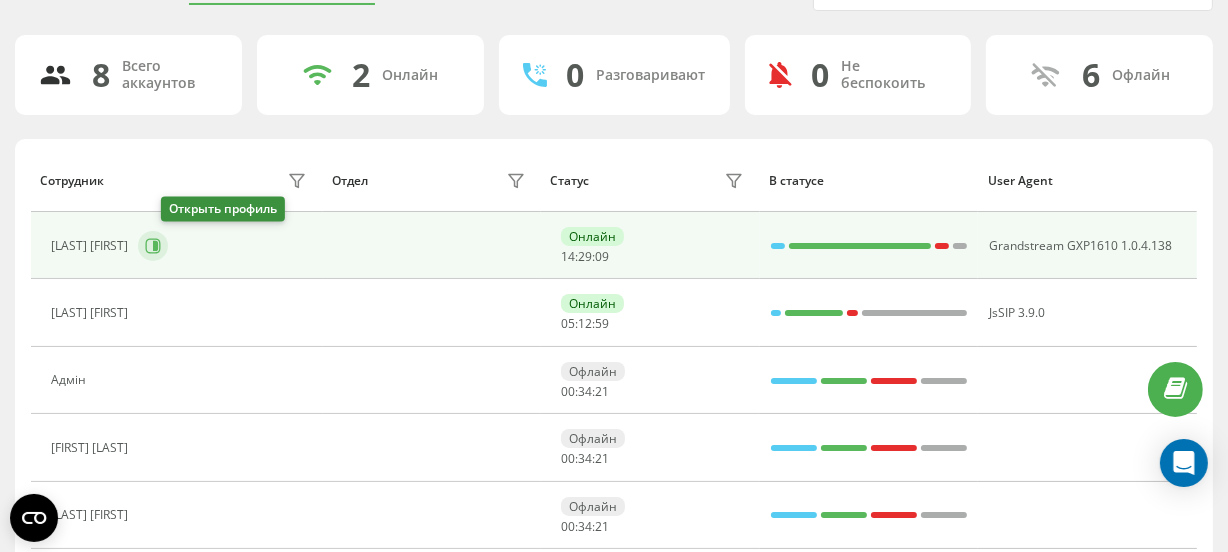 click 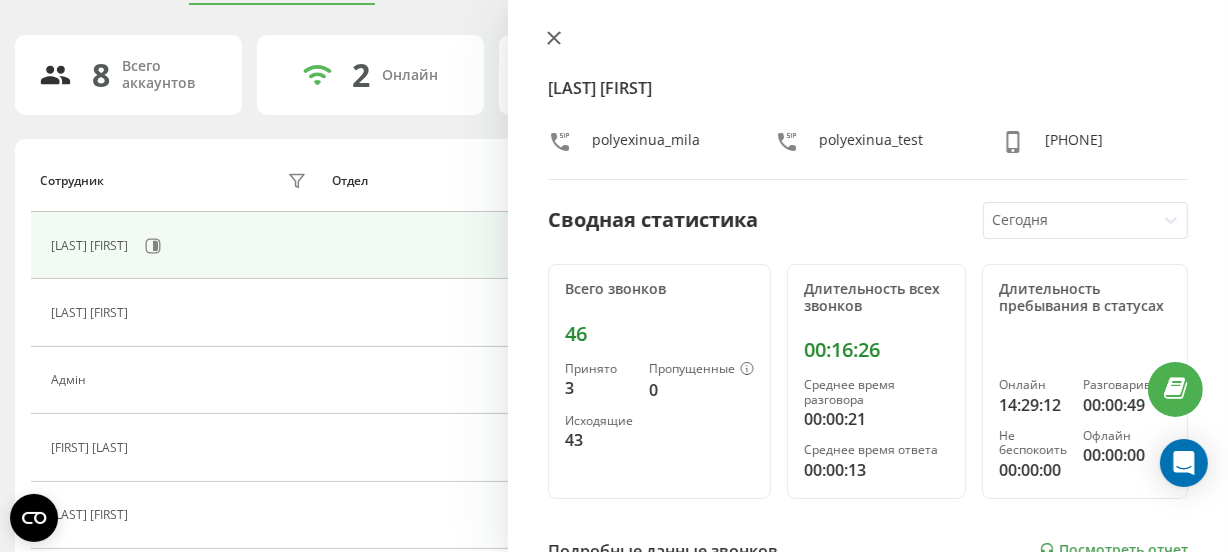 click 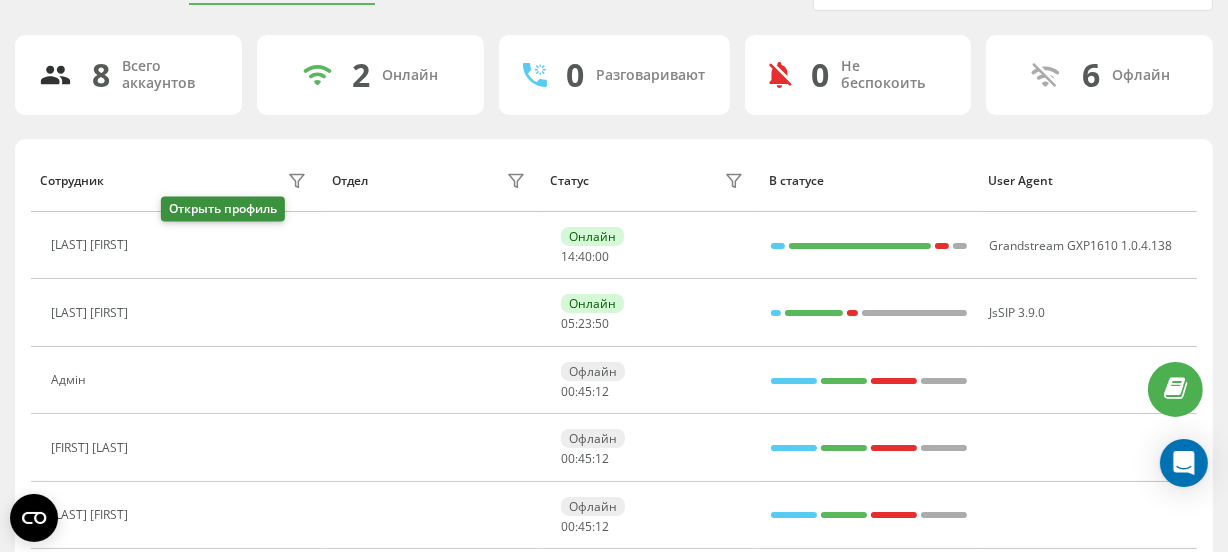 click 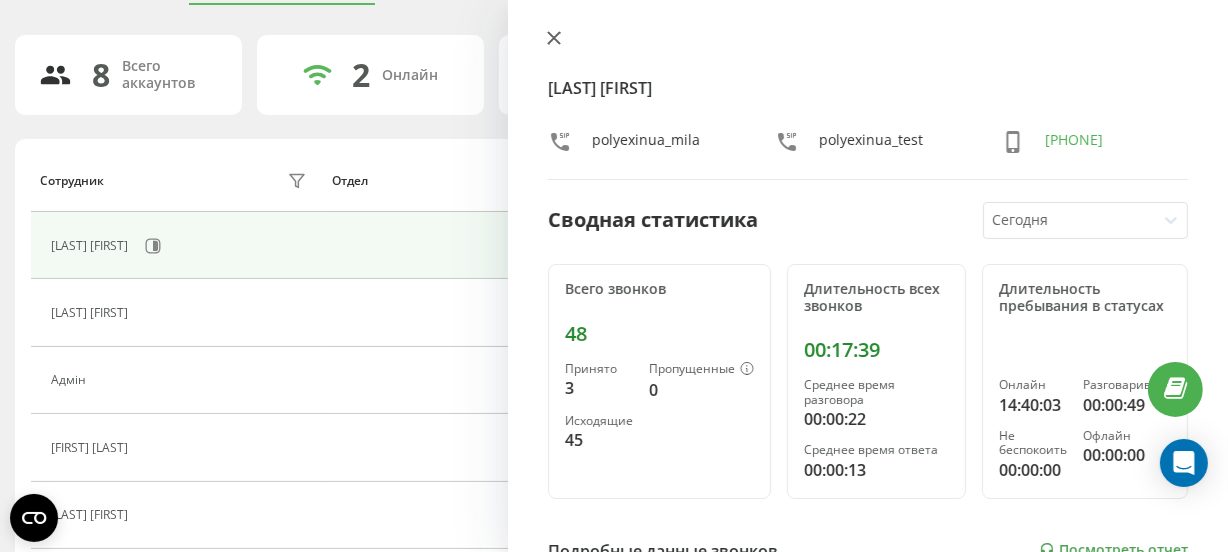 click 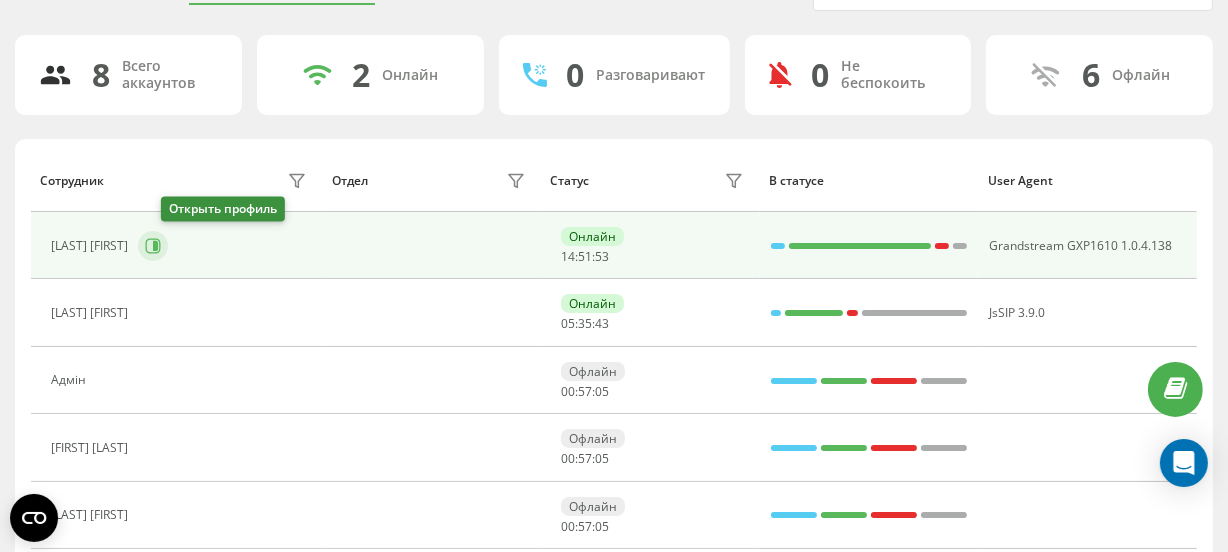 click 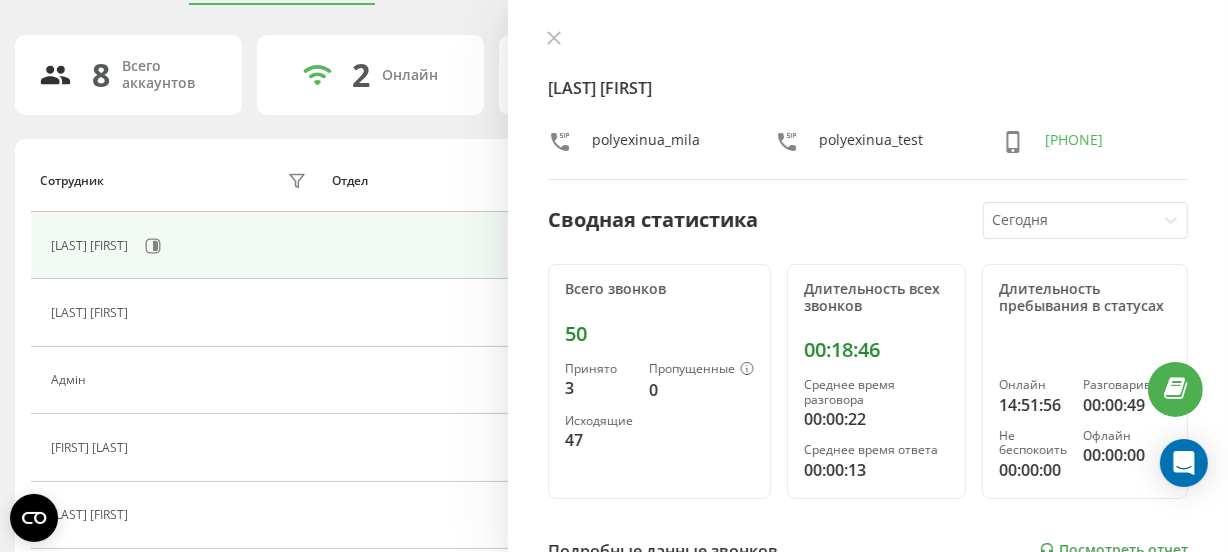 drag, startPoint x: 559, startPoint y: 29, endPoint x: 290, endPoint y: 1, distance: 270.4533 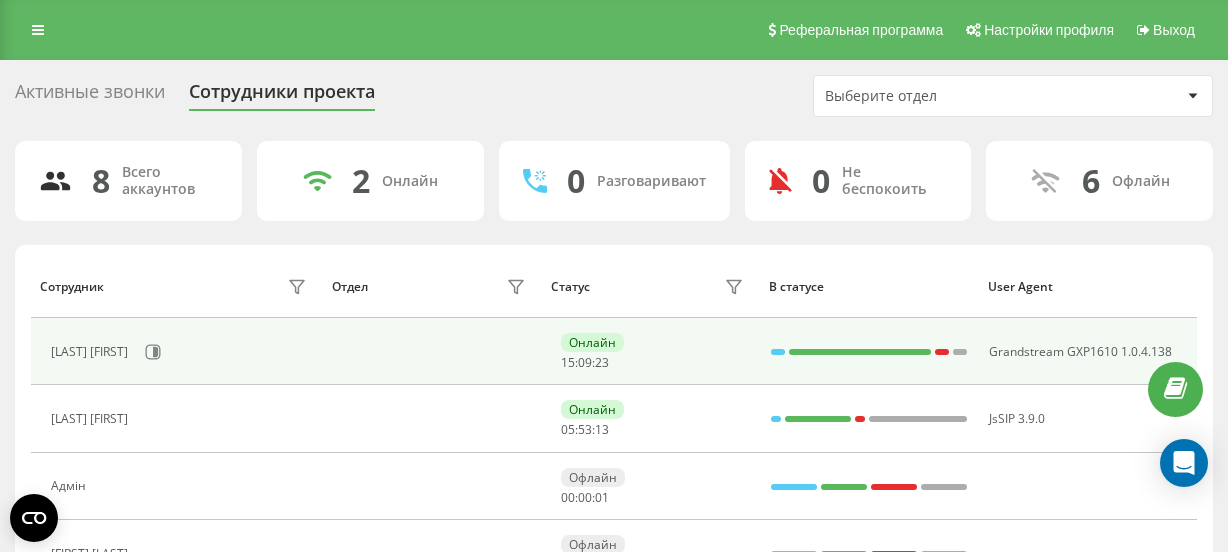 scroll, scrollTop: 106, scrollLeft: 0, axis: vertical 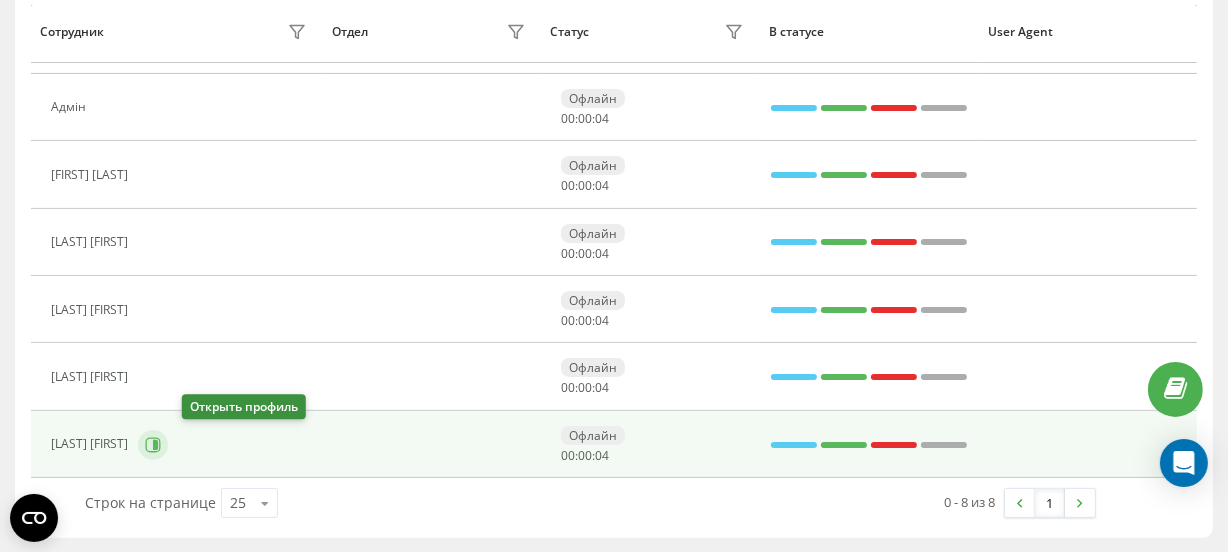click at bounding box center [153, 445] 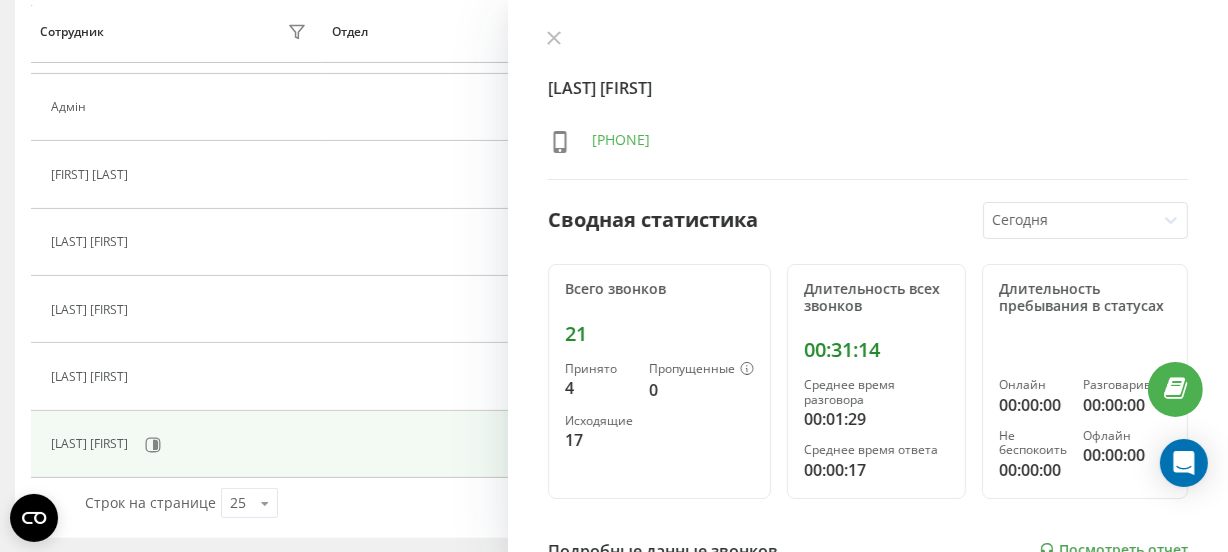 click 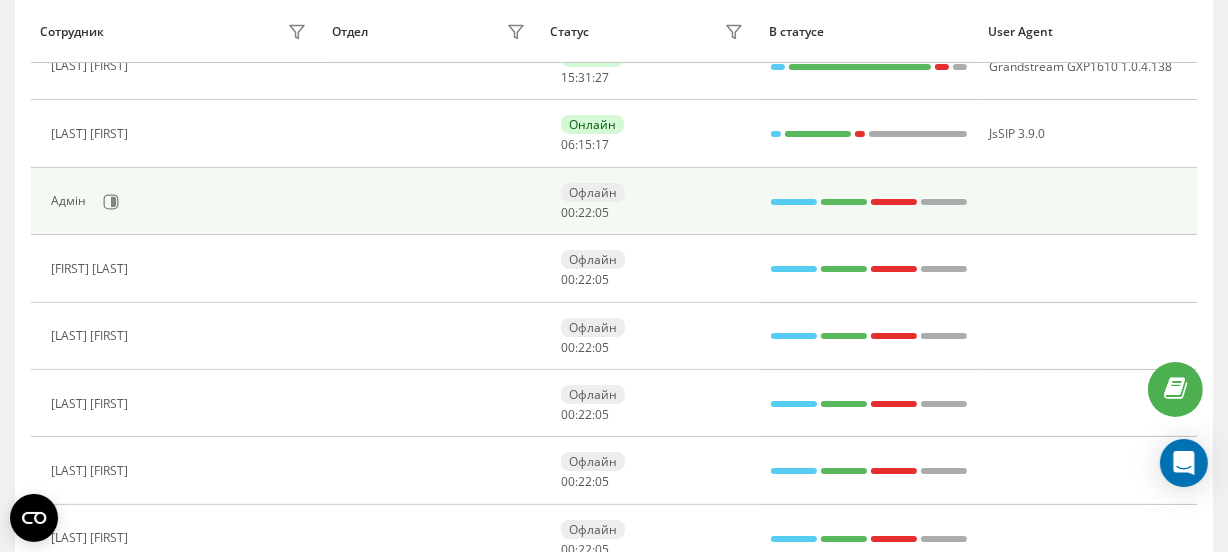 scroll, scrollTop: 197, scrollLeft: 0, axis: vertical 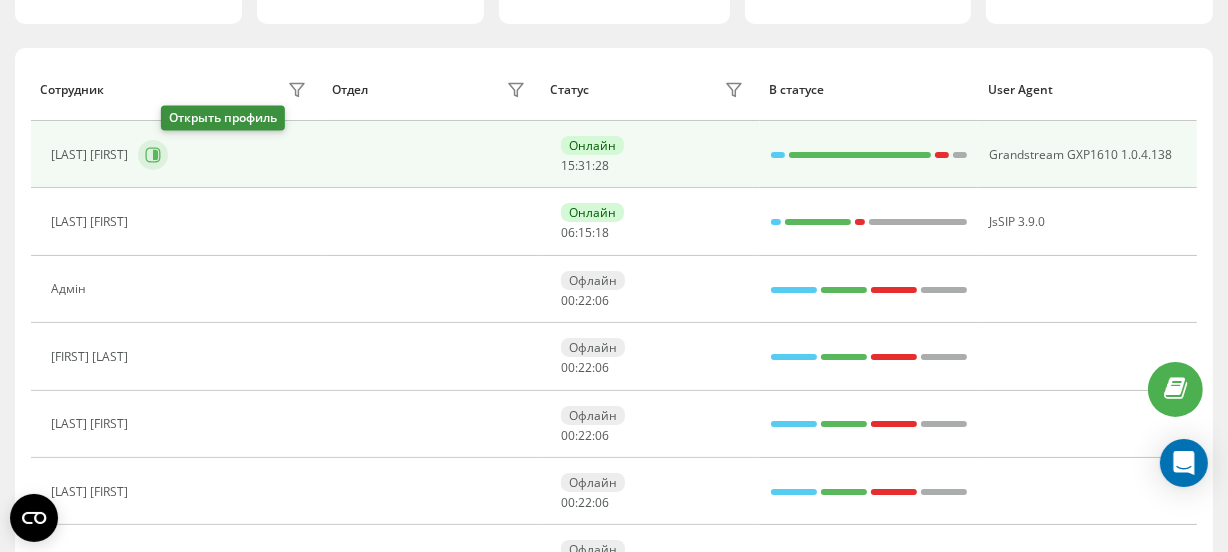 click at bounding box center [153, 155] 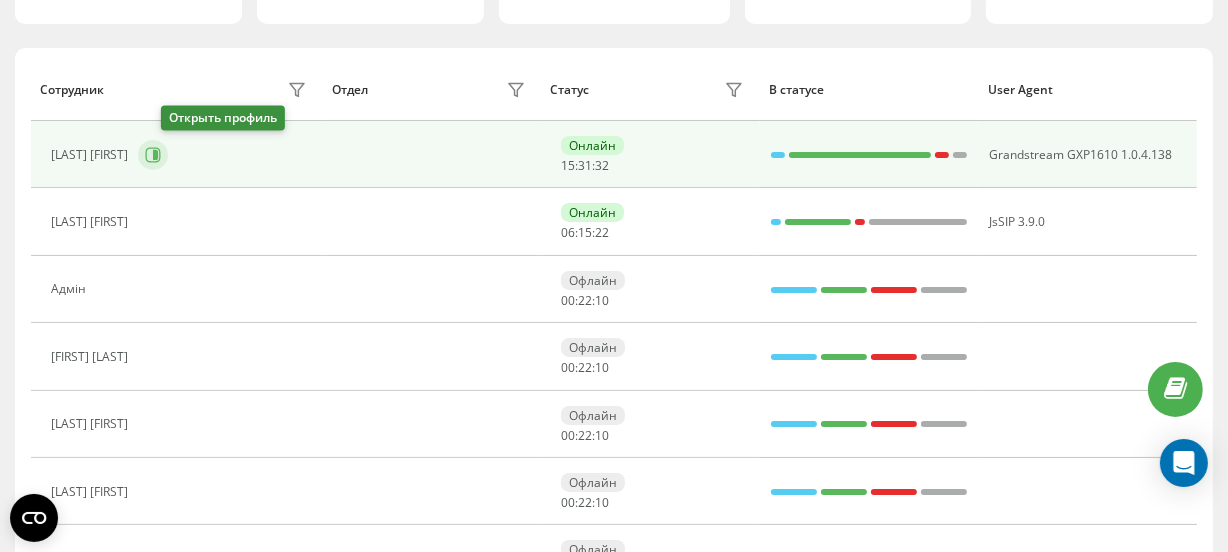 click 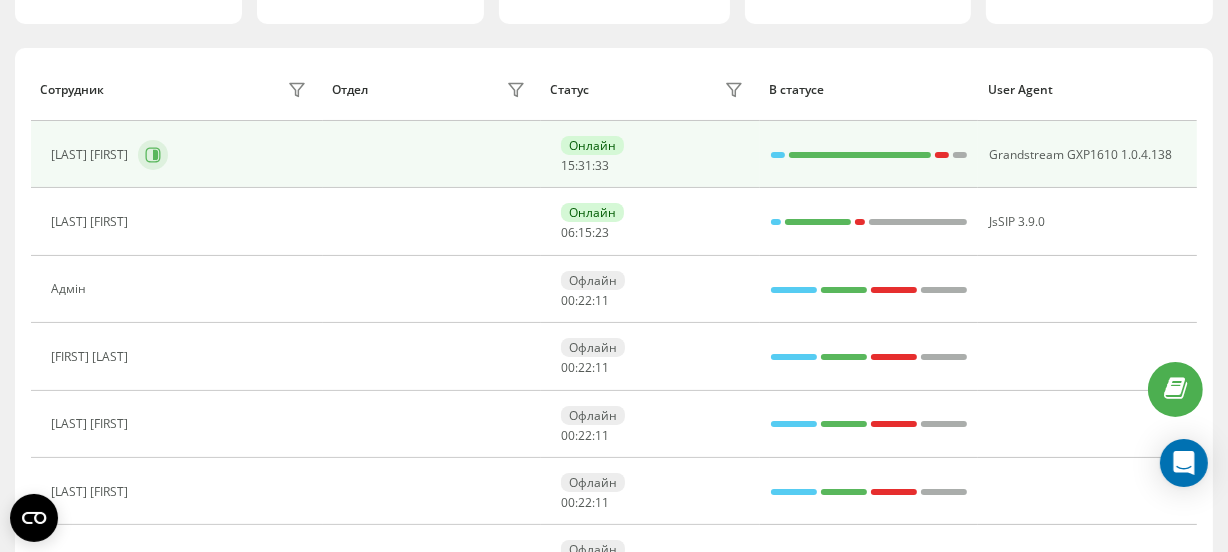 click at bounding box center [153, 155] 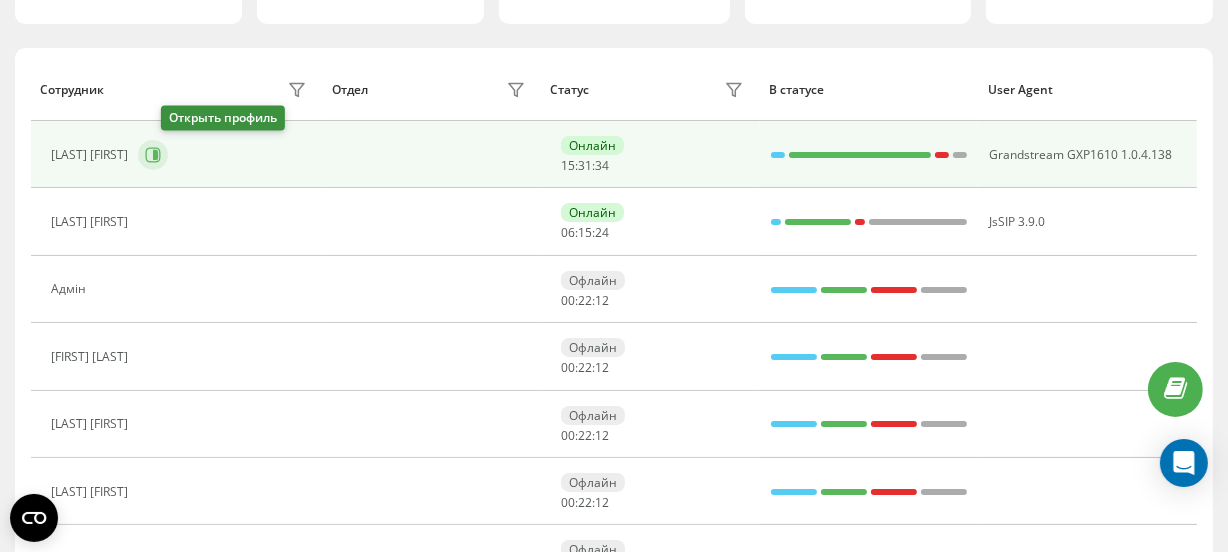 click 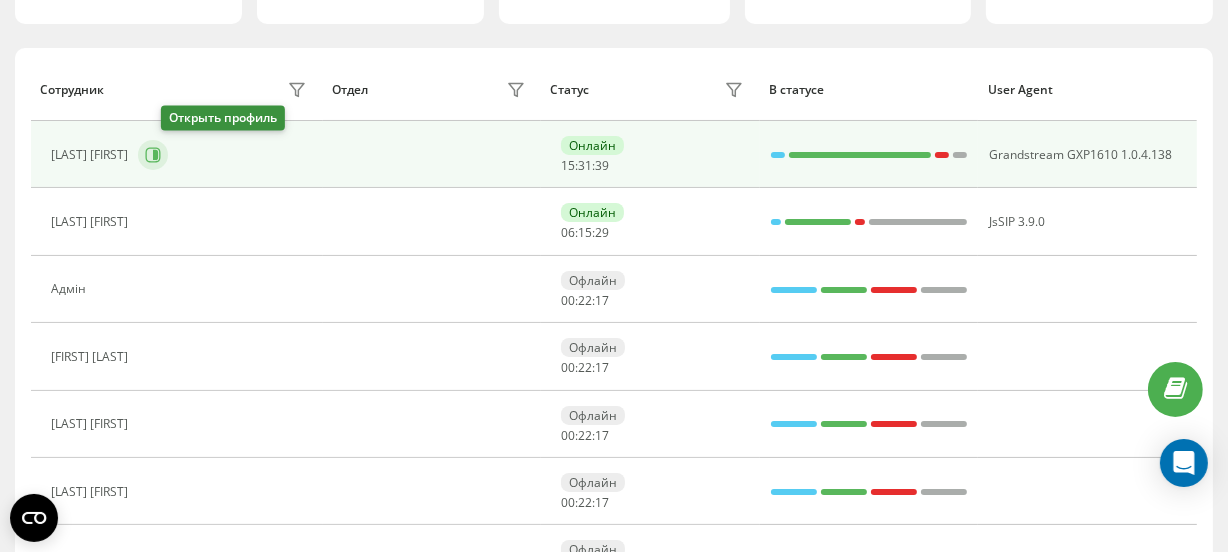 click at bounding box center (153, 155) 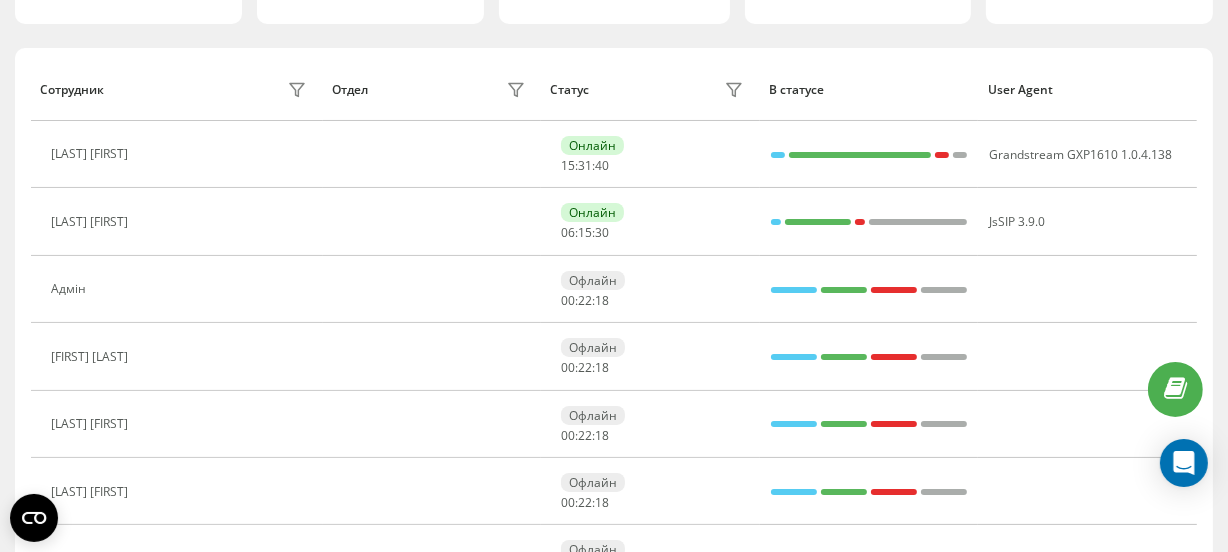 scroll, scrollTop: 0, scrollLeft: 0, axis: both 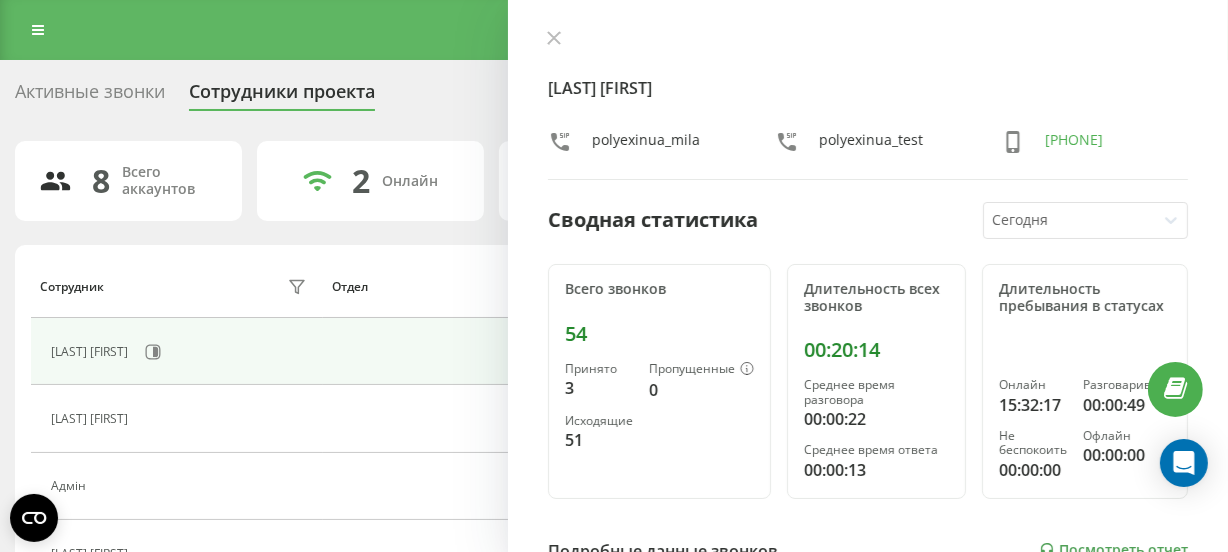 click 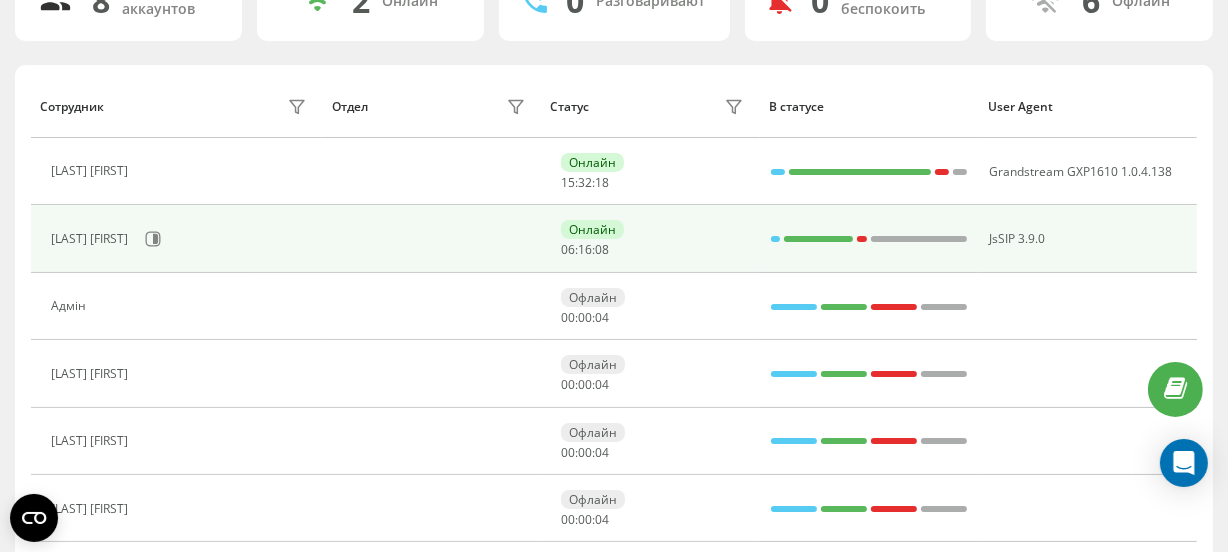 scroll, scrollTop: 181, scrollLeft: 0, axis: vertical 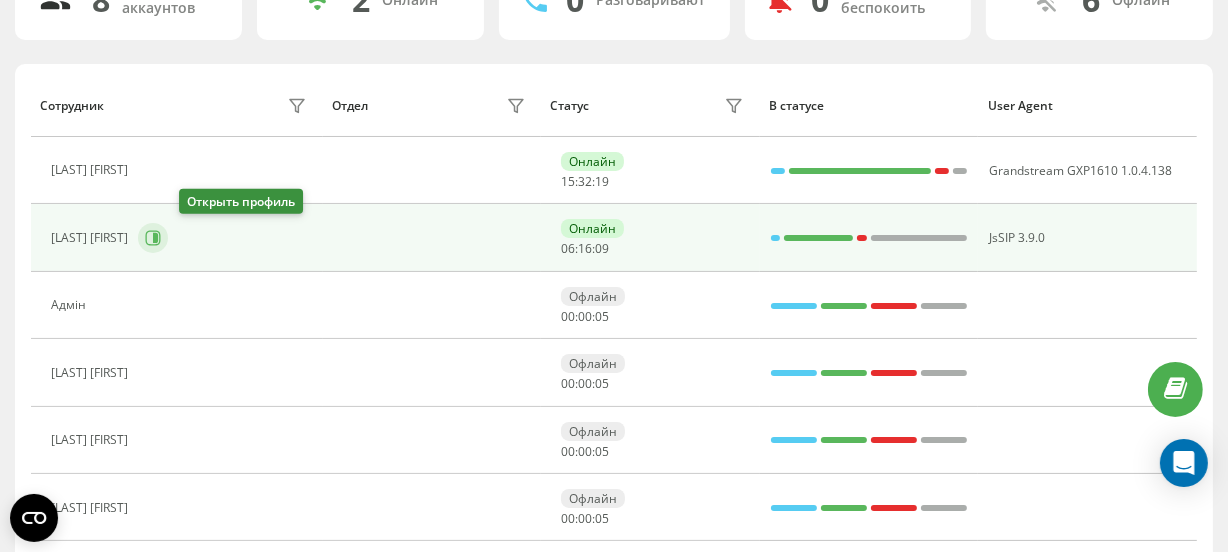 click 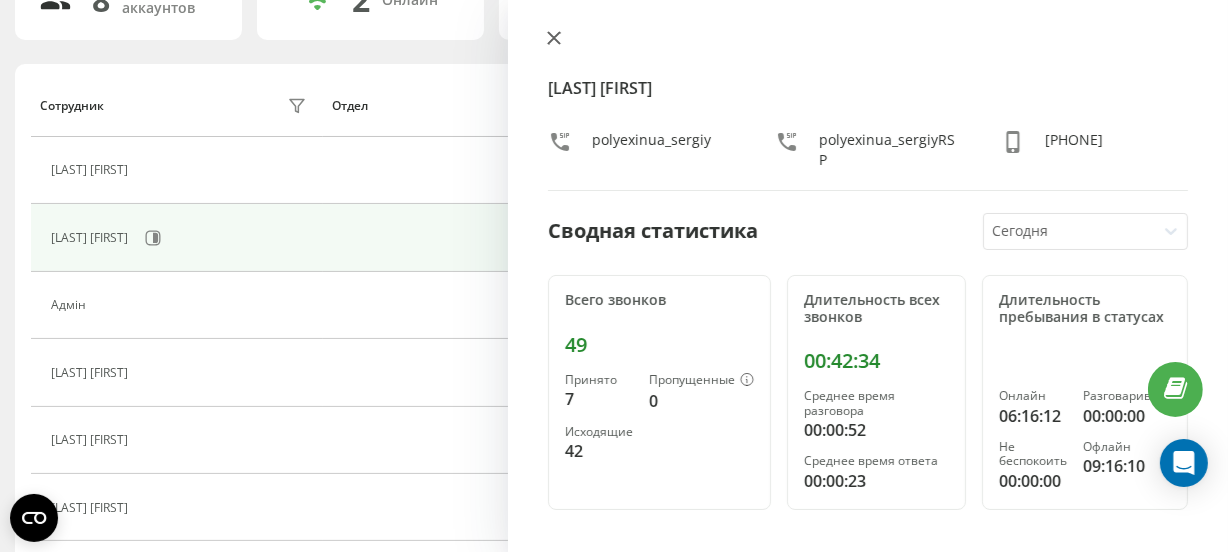 click 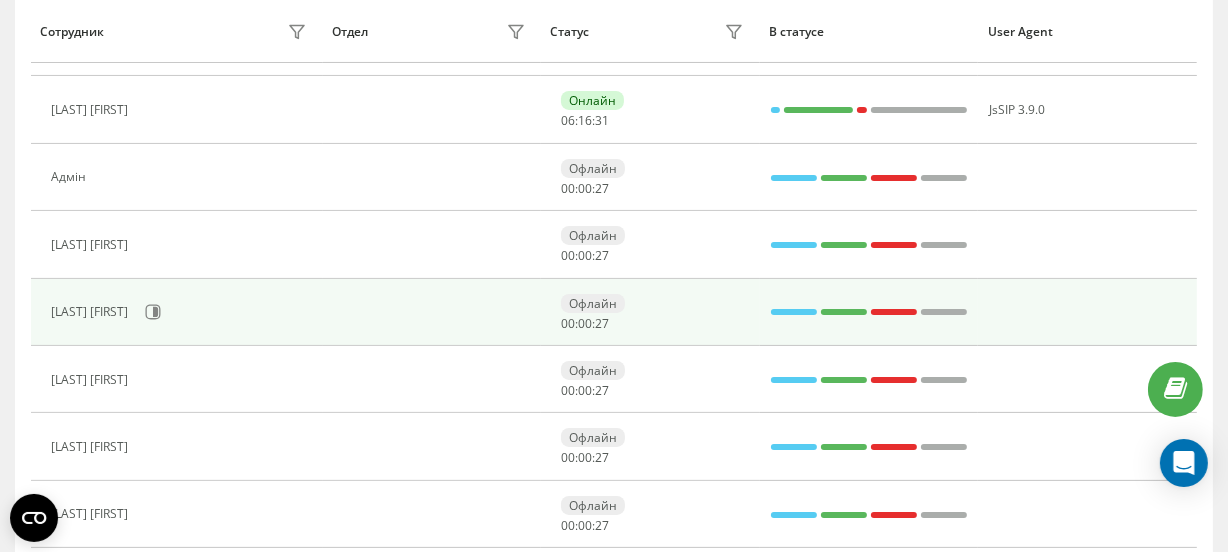 scroll, scrollTop: 379, scrollLeft: 0, axis: vertical 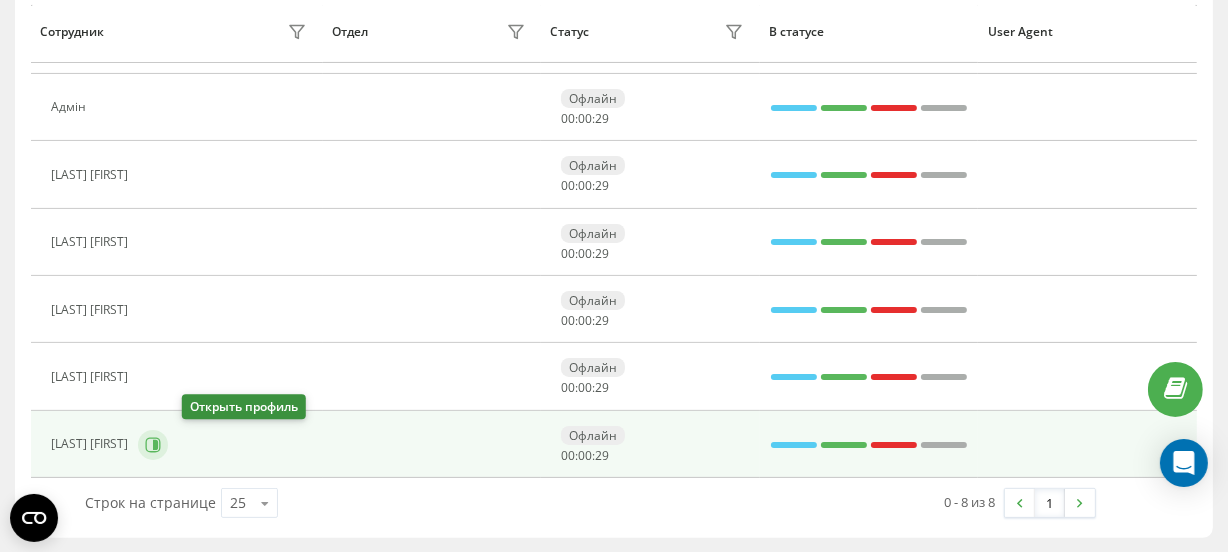 click at bounding box center [153, 445] 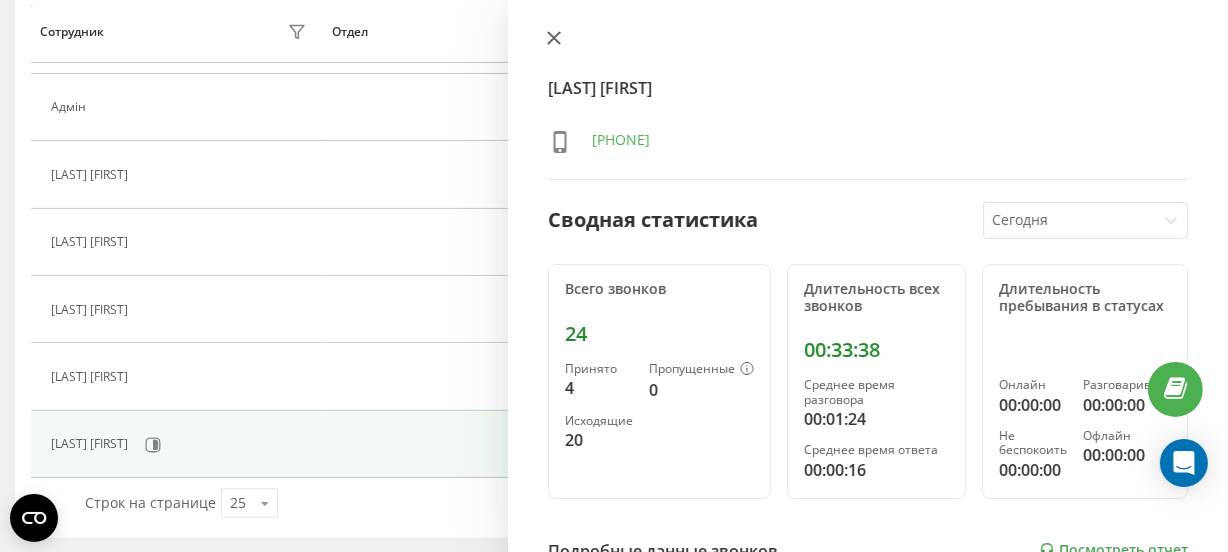 click 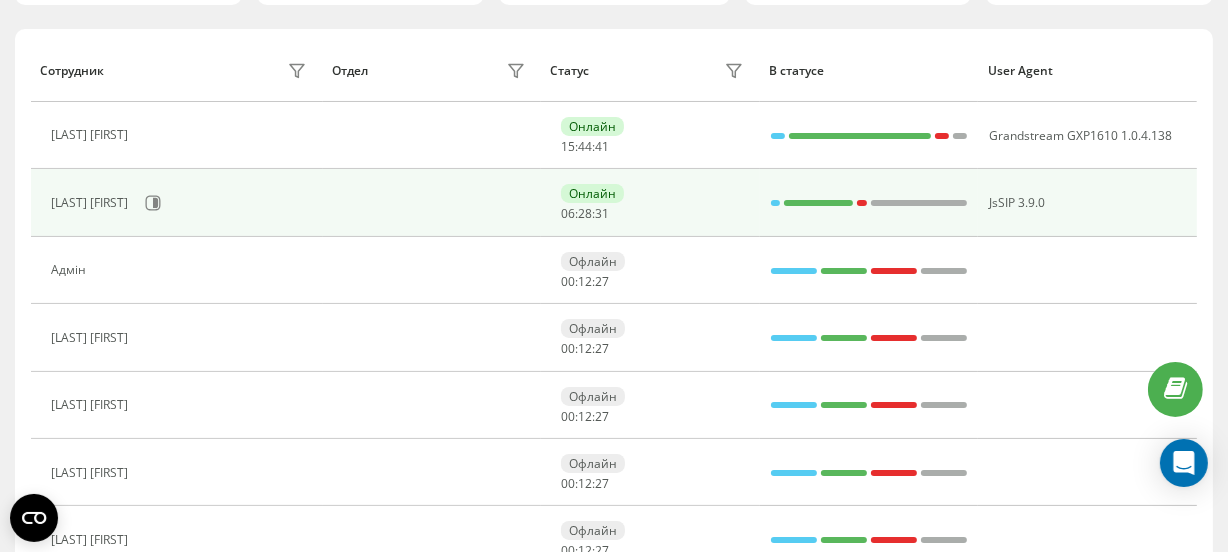 scroll, scrollTop: 197, scrollLeft: 0, axis: vertical 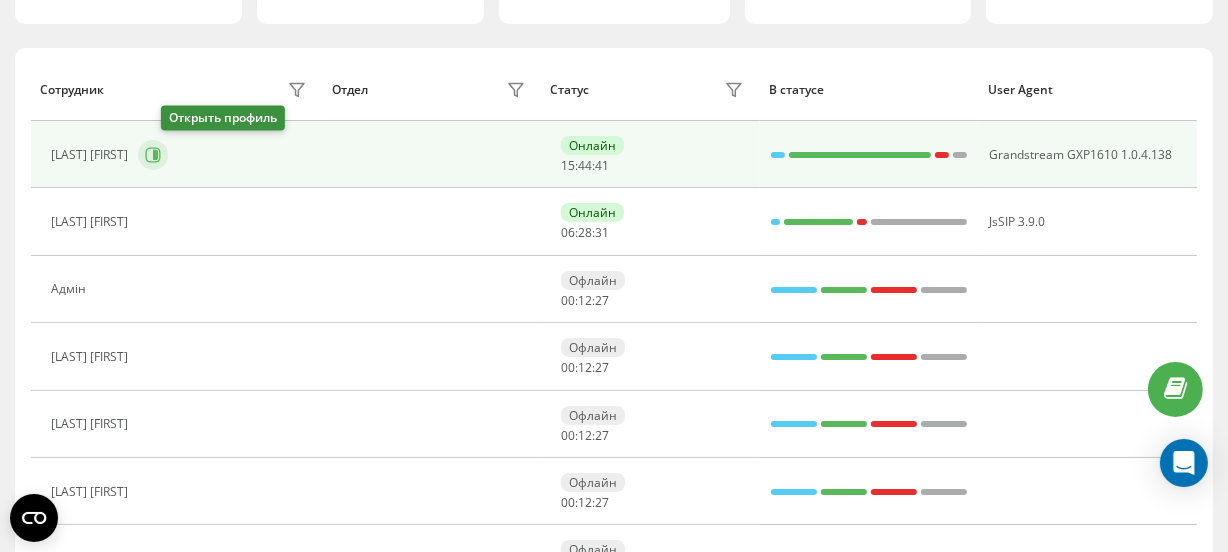 click 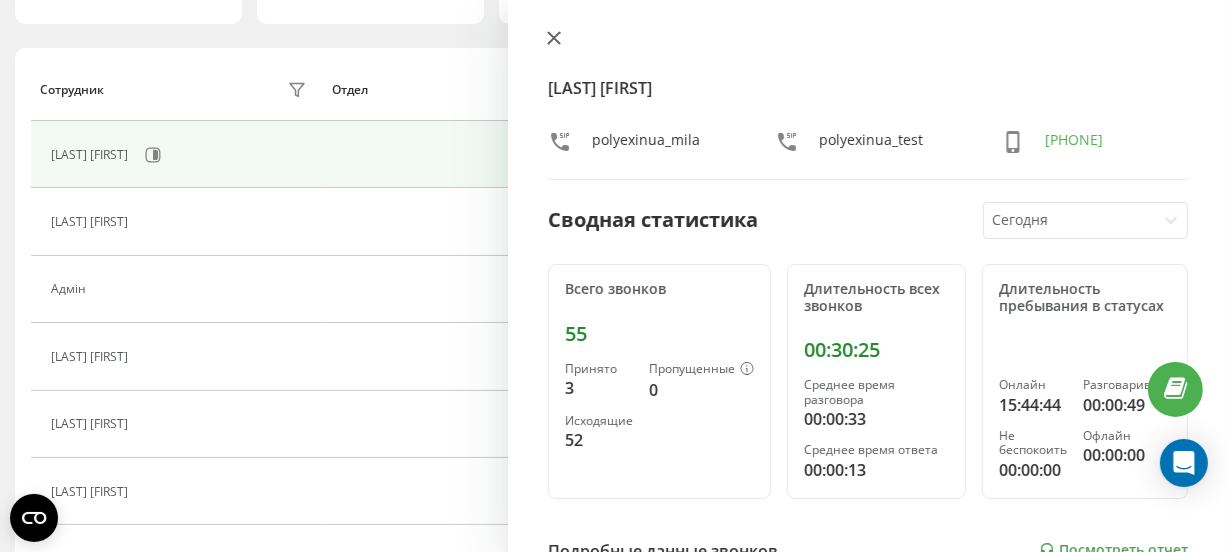 click 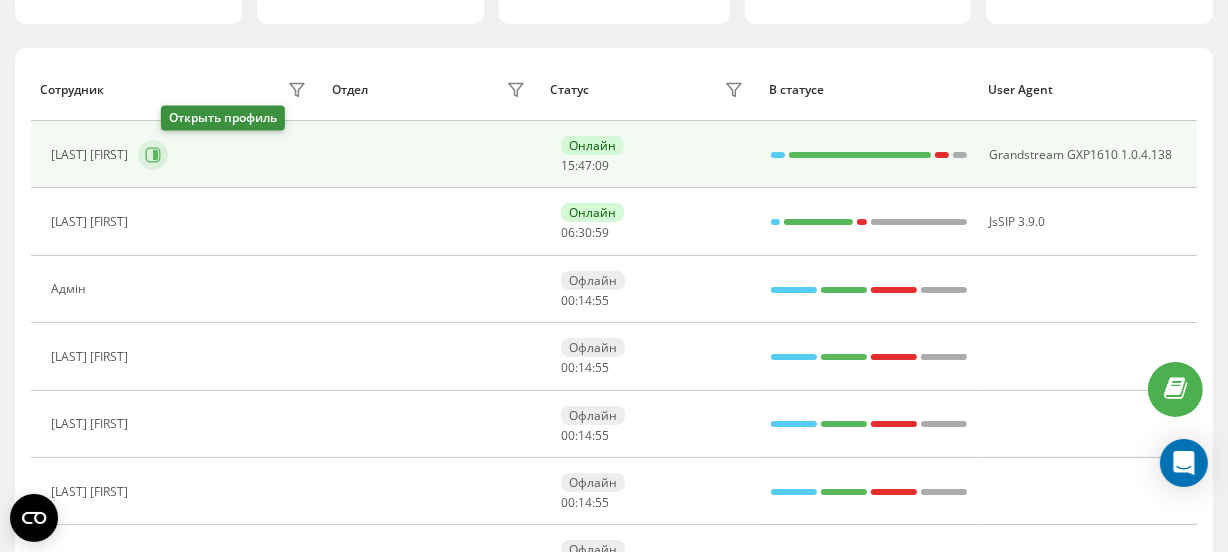 click at bounding box center [153, 155] 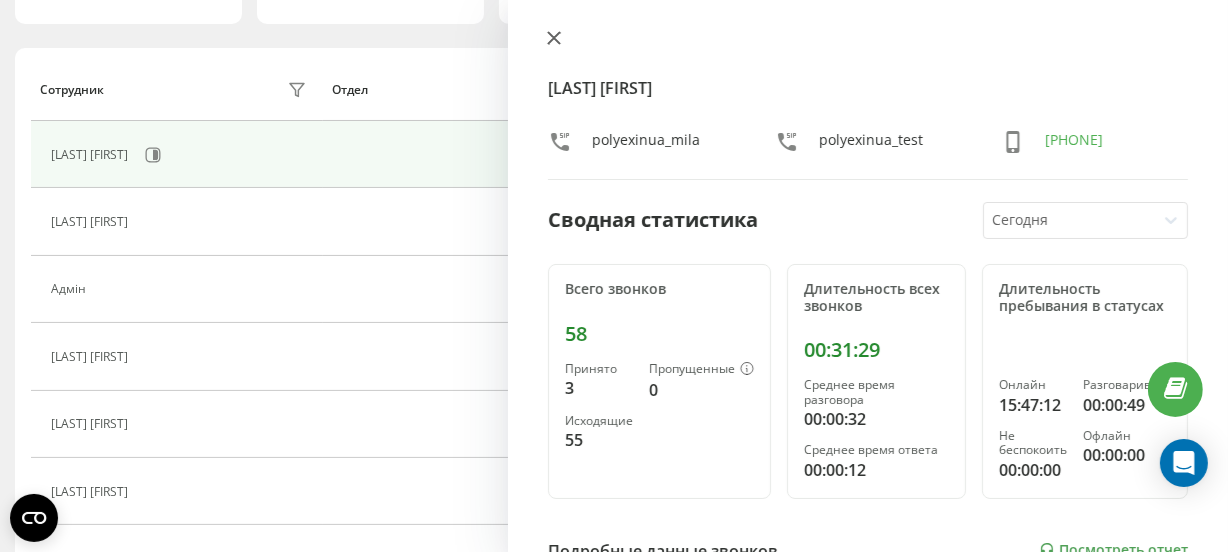 click at bounding box center [554, 39] 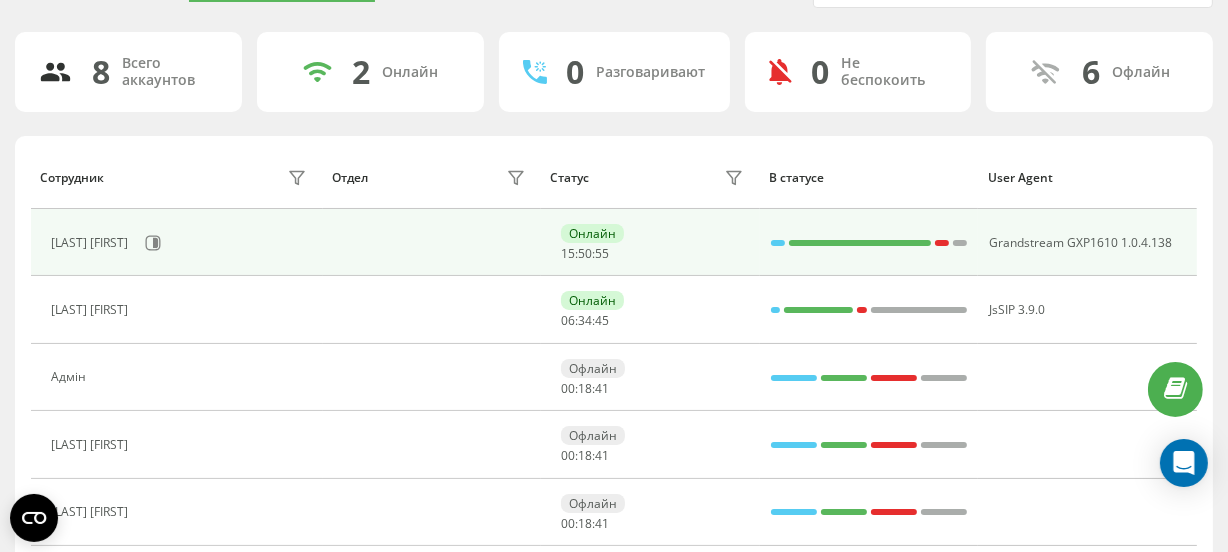 scroll, scrollTop: 15, scrollLeft: 0, axis: vertical 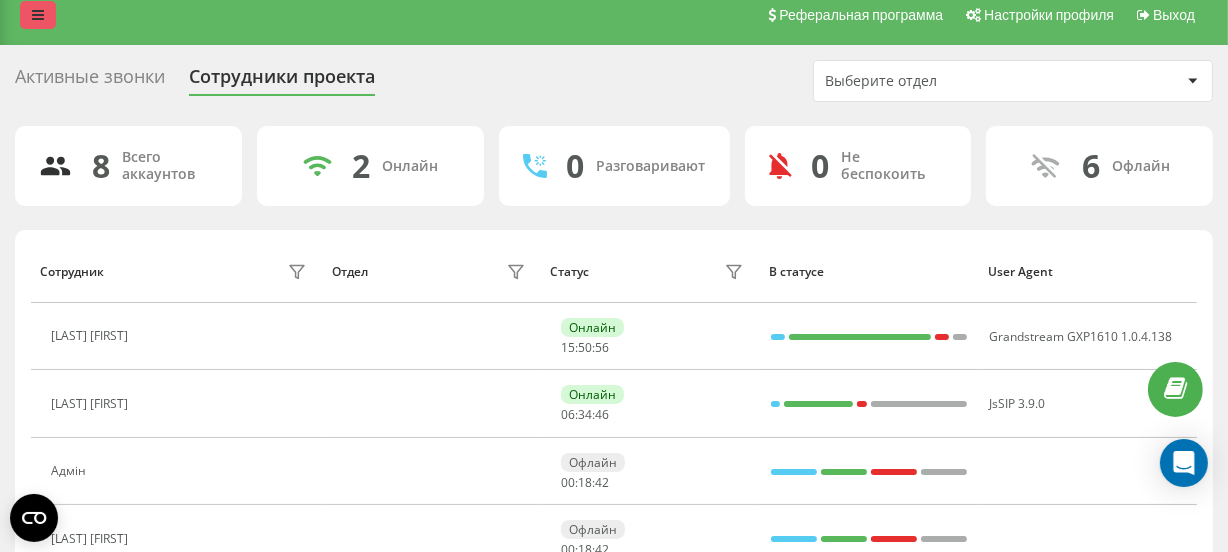 click at bounding box center (38, 15) 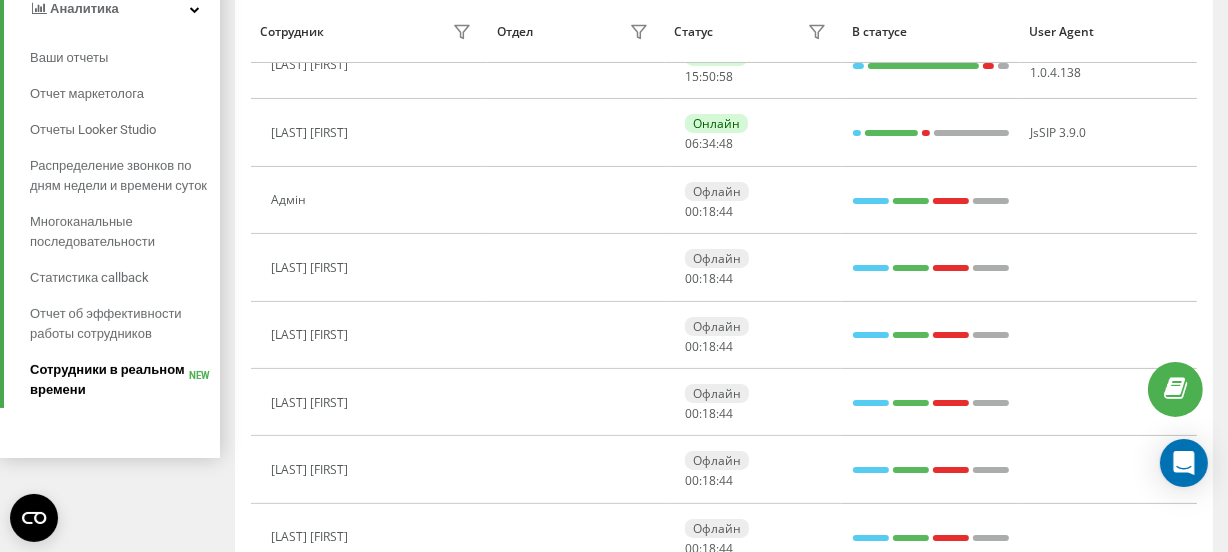 scroll, scrollTop: 379, scrollLeft: 0, axis: vertical 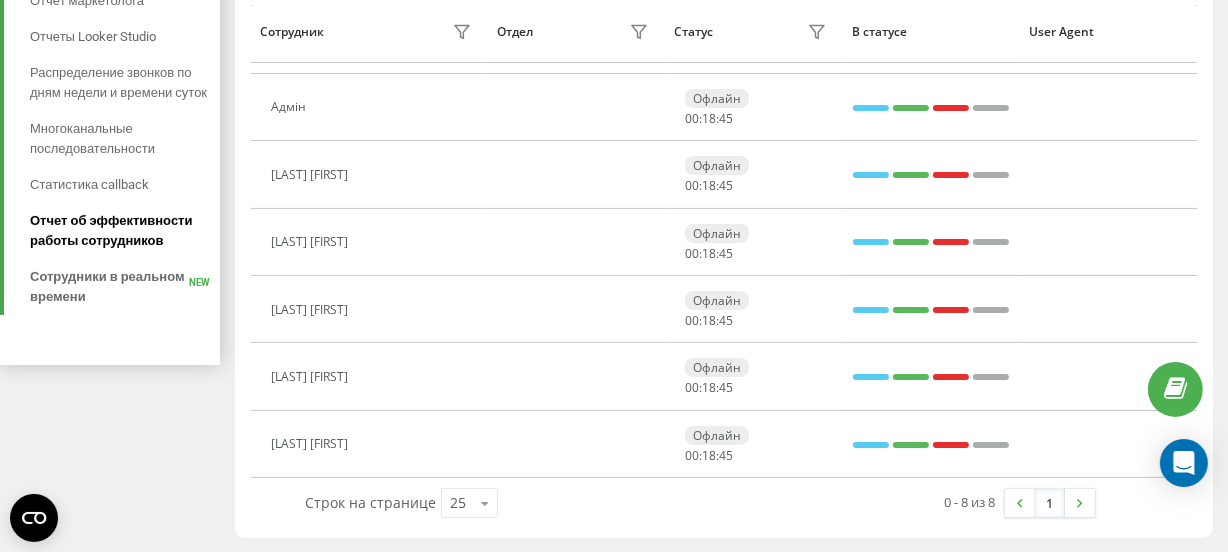 click on "Отчет об эффективности работы сотрудников" at bounding box center [120, 231] 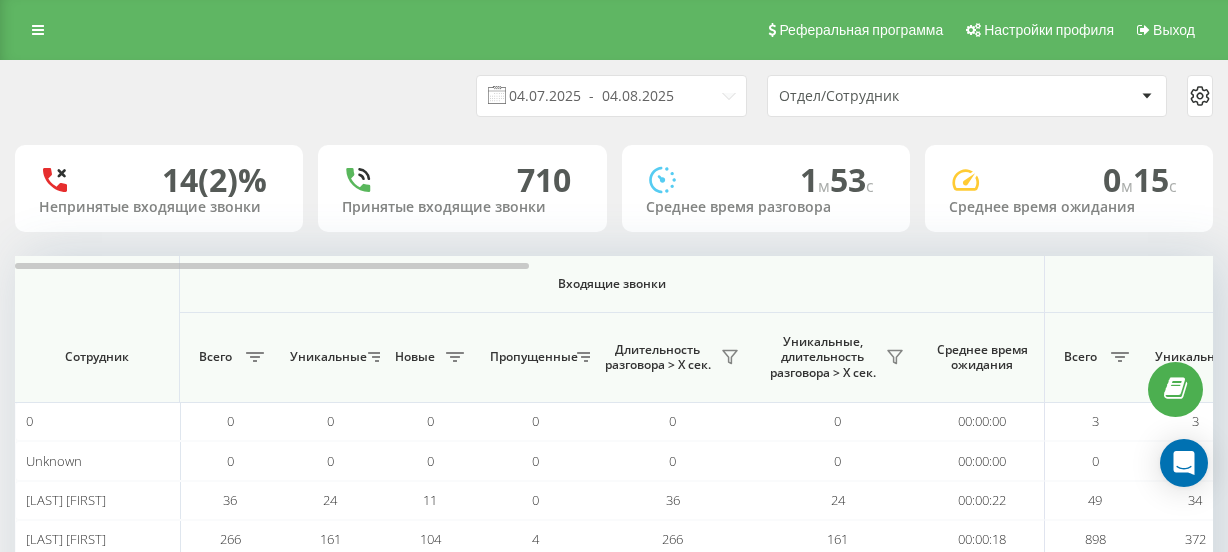 scroll, scrollTop: 0, scrollLeft: 0, axis: both 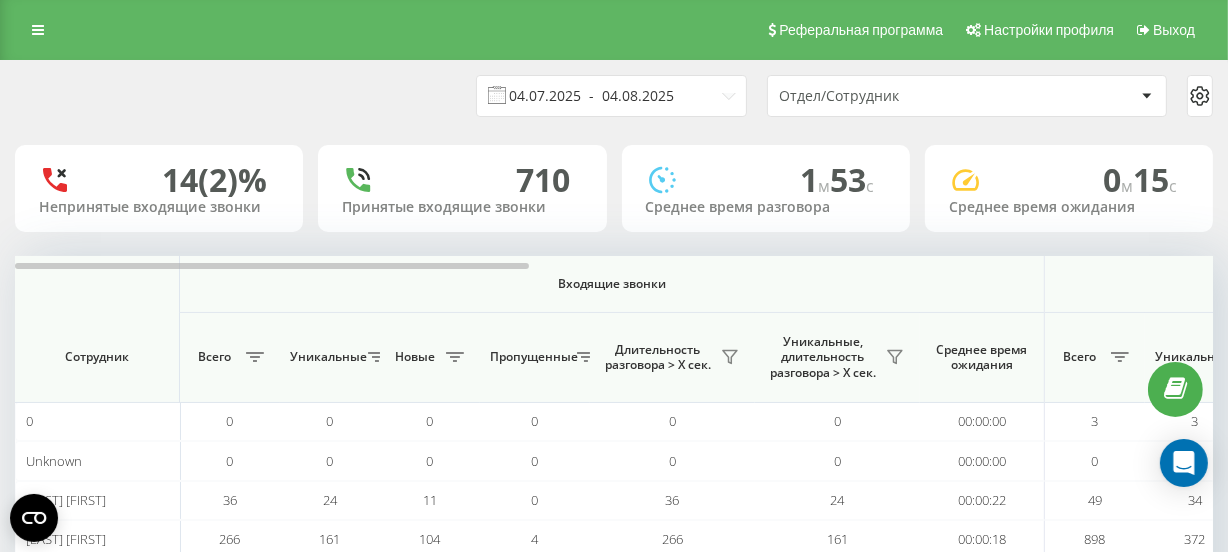 click on "04.07.2025  -  04.08.2025" at bounding box center [611, 96] 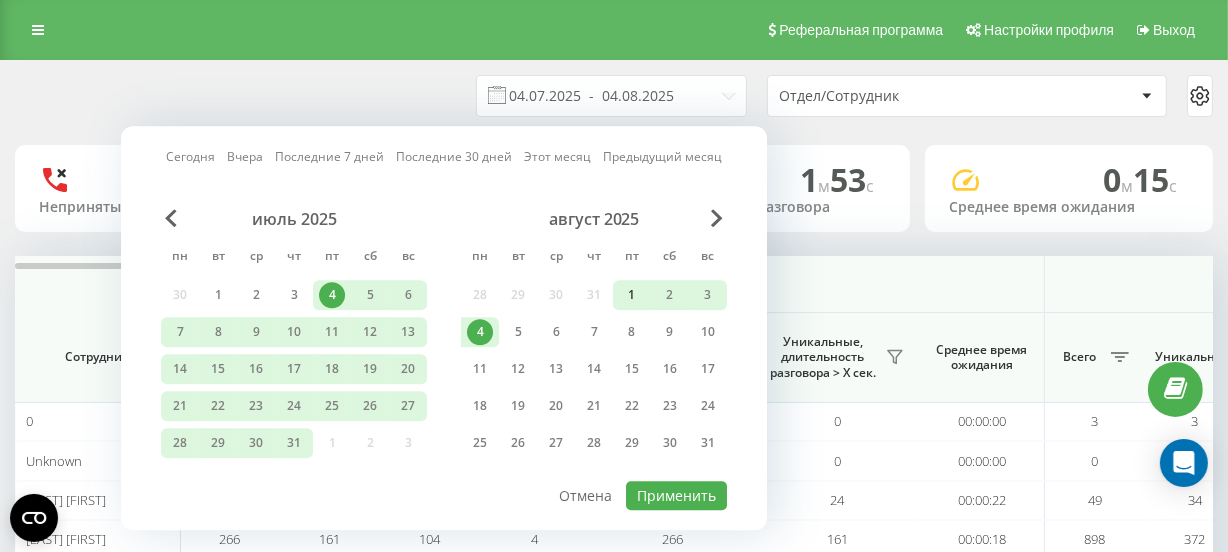click on "1" at bounding box center (632, 295) 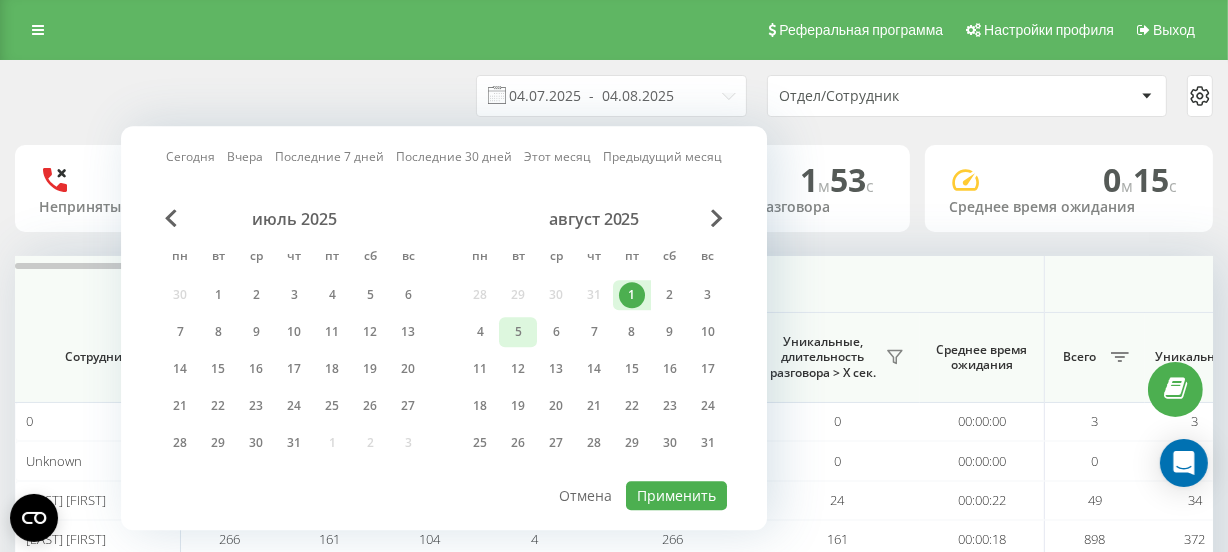 drag, startPoint x: 479, startPoint y: 331, endPoint x: 522, endPoint y: 338, distance: 43.56604 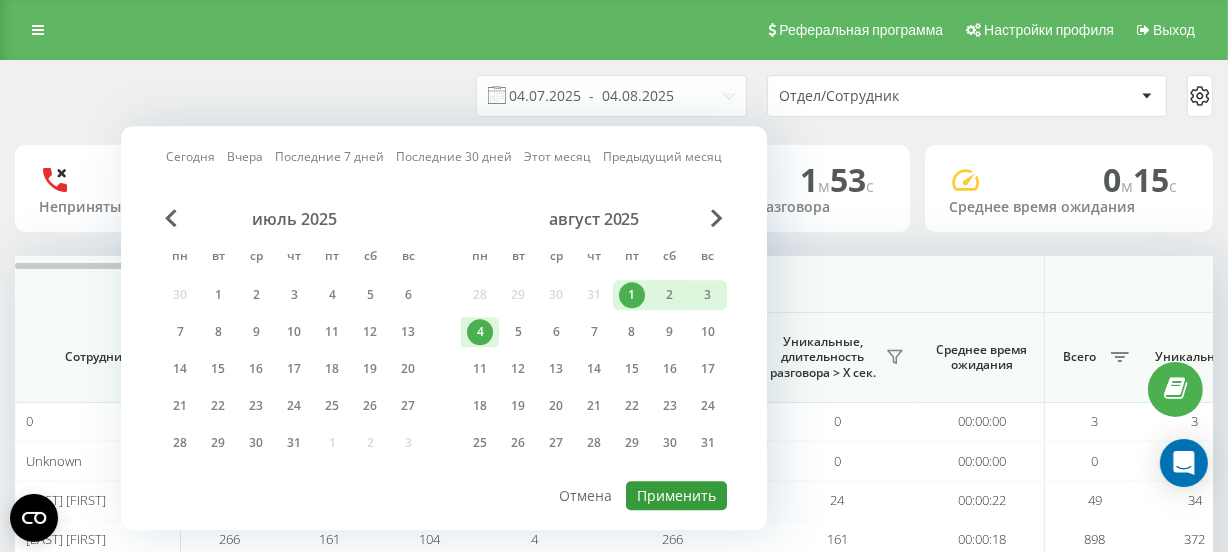 click on "Применить" at bounding box center [676, 495] 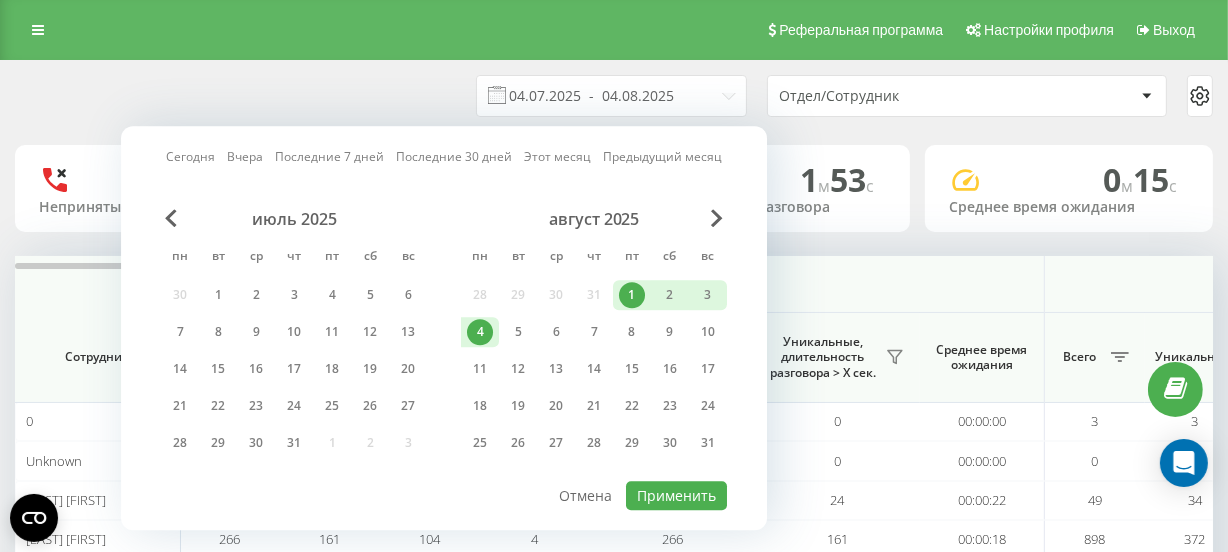 type on "01.08.2025  -  04.08.2025" 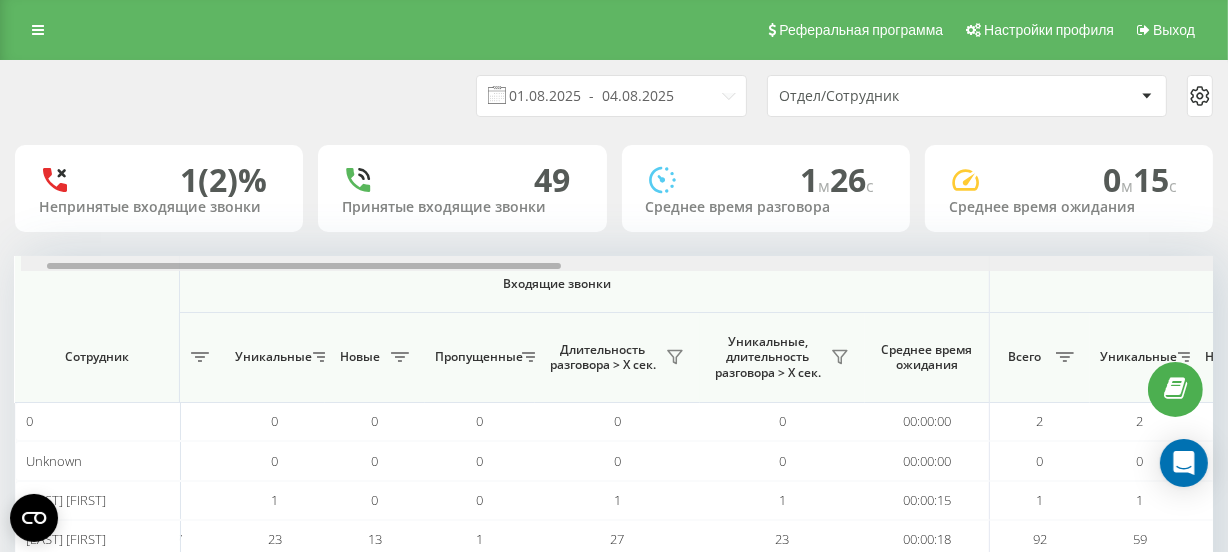 scroll, scrollTop: 0, scrollLeft: 60, axis: horizontal 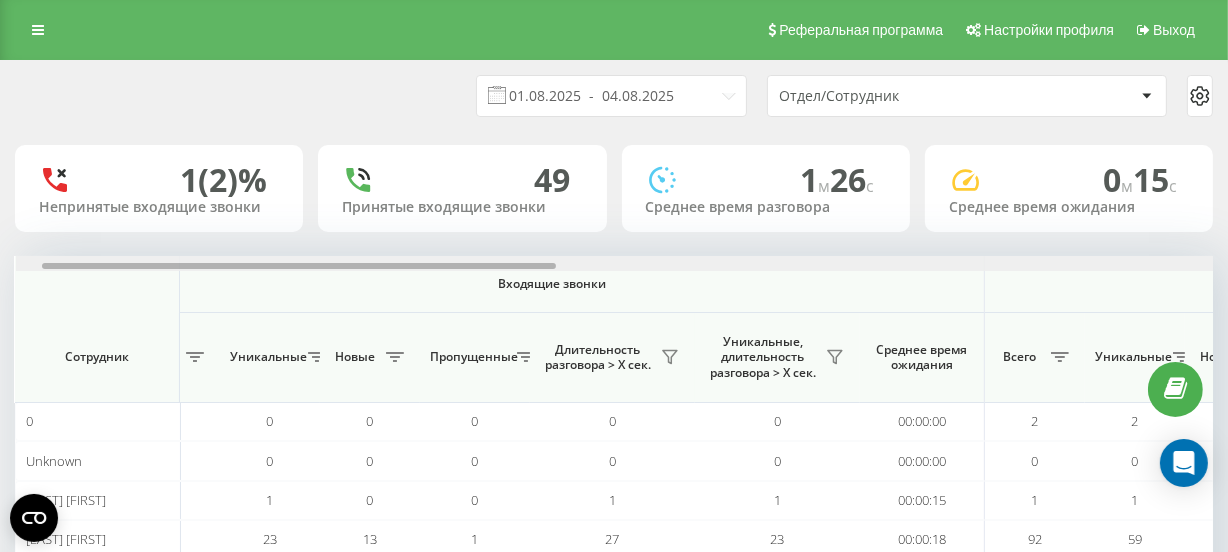 drag, startPoint x: 418, startPoint y: 267, endPoint x: 444, endPoint y: 266, distance: 26.019224 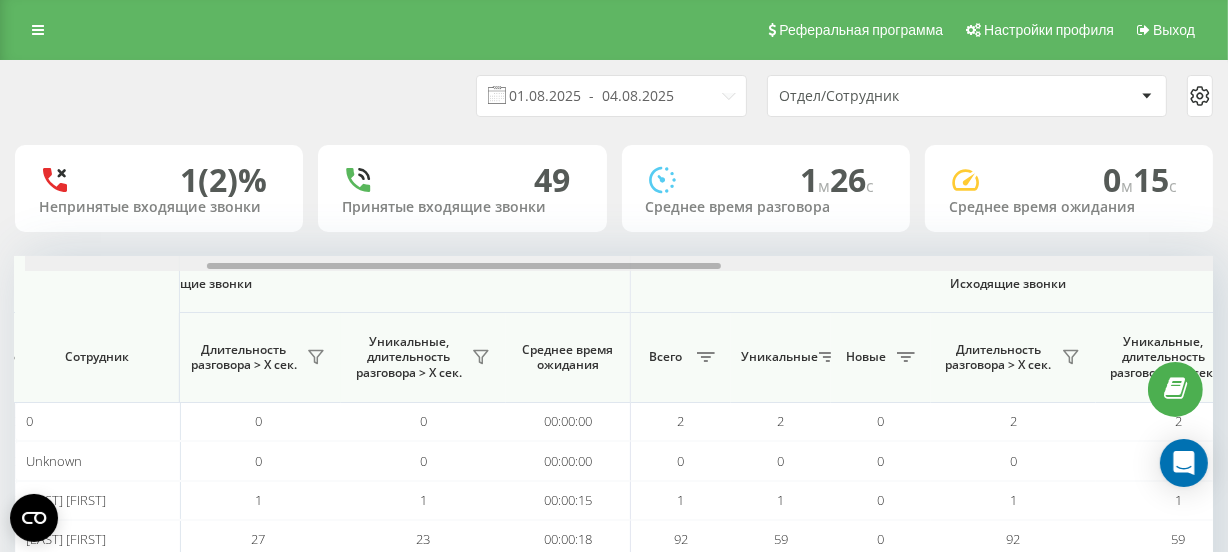 scroll, scrollTop: 0, scrollLeft: 423, axis: horizontal 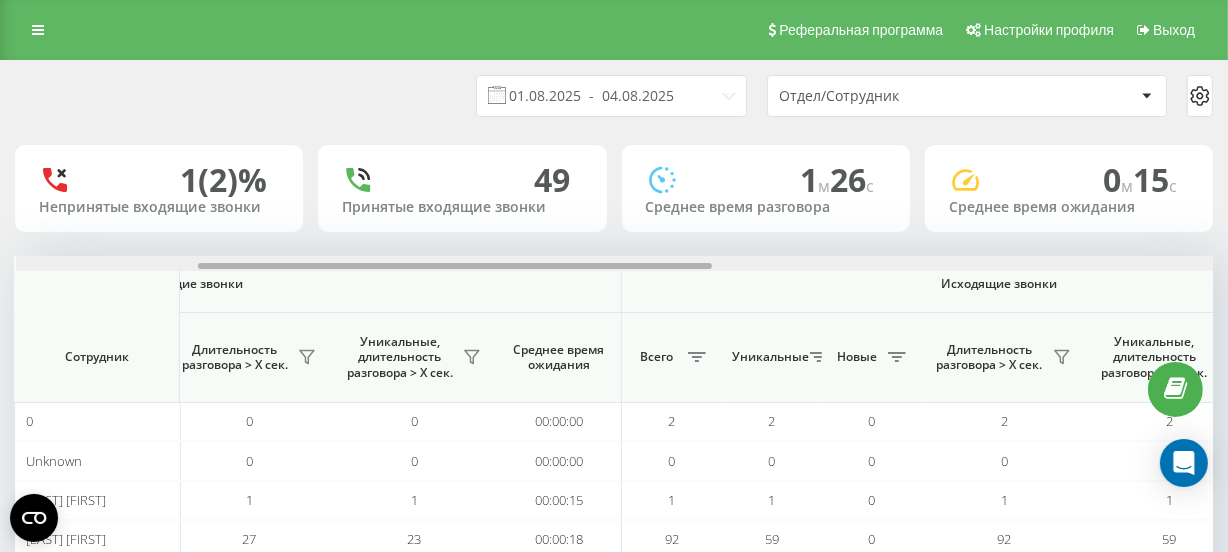 drag, startPoint x: 497, startPoint y: 264, endPoint x: 653, endPoint y: 288, distance: 157.83536 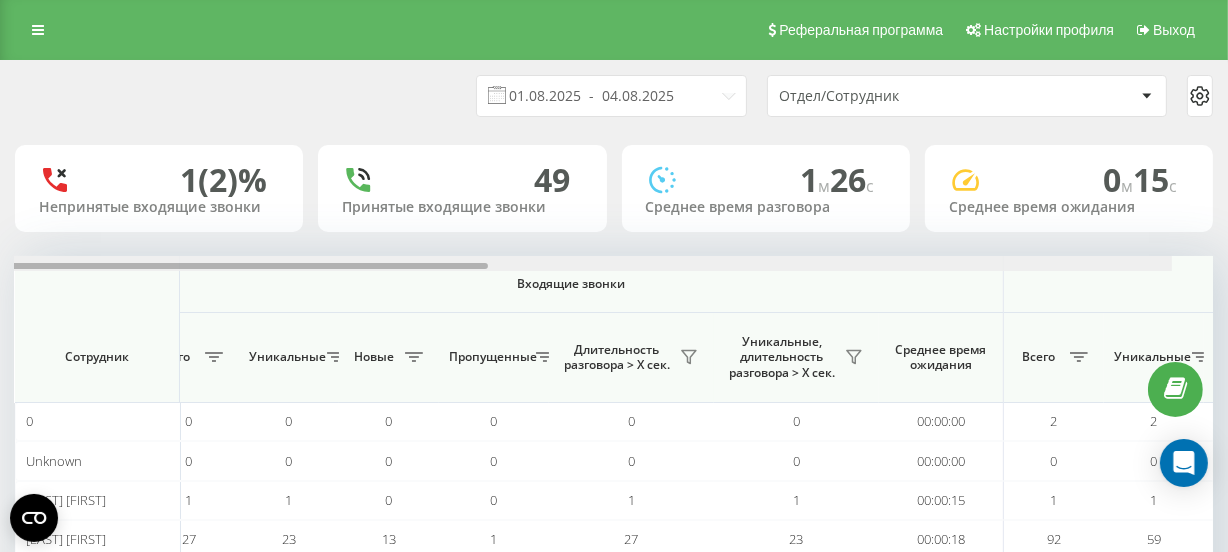 scroll, scrollTop: 0, scrollLeft: 0, axis: both 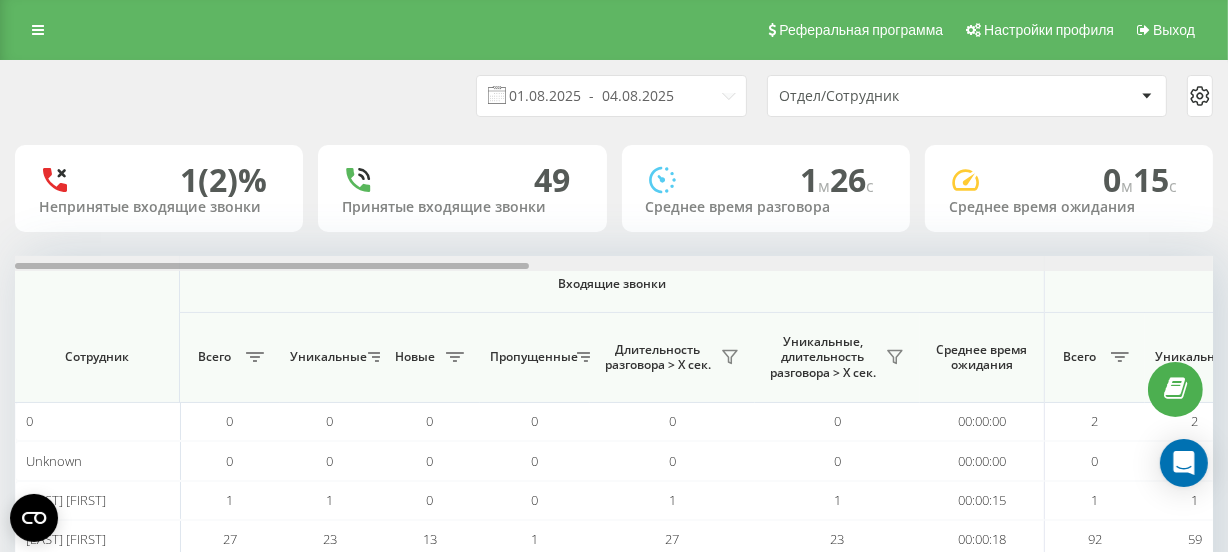 drag, startPoint x: 630, startPoint y: 269, endPoint x: 370, endPoint y: 266, distance: 260.0173 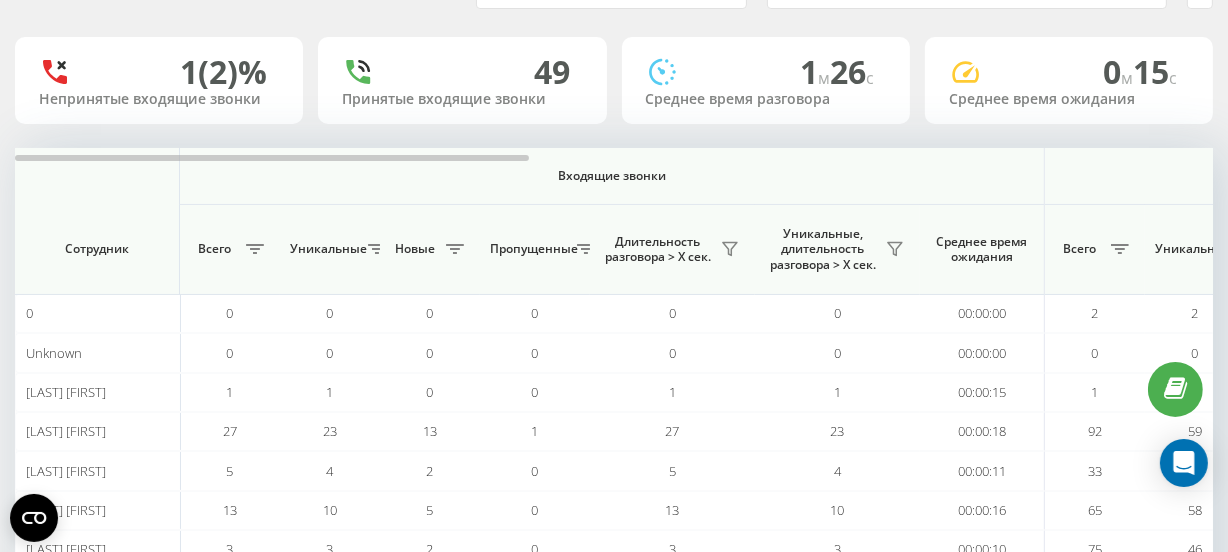 scroll, scrollTop: 221, scrollLeft: 0, axis: vertical 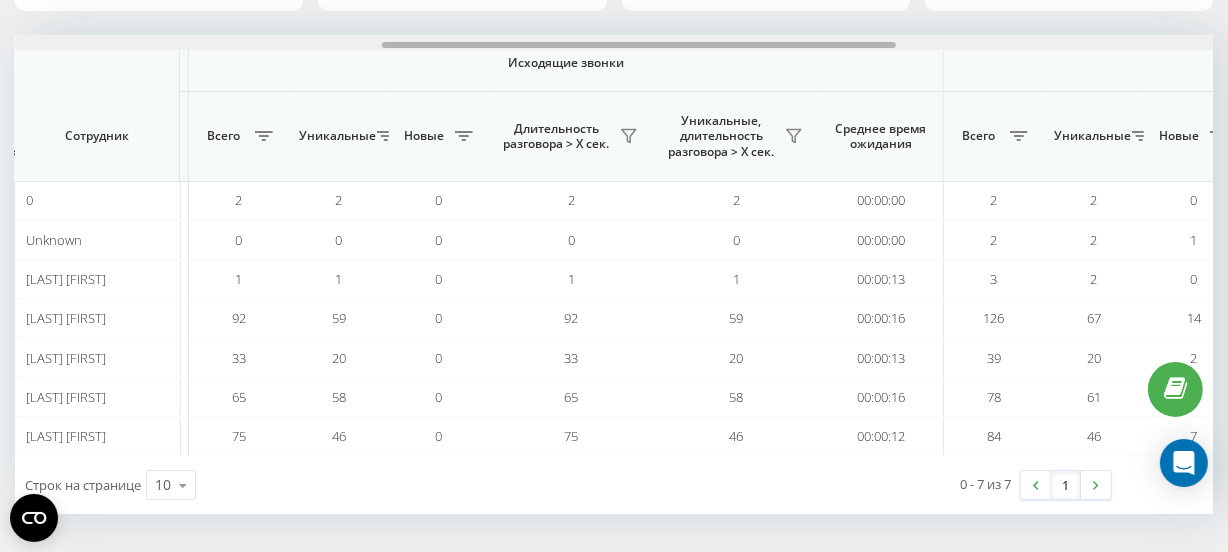 drag, startPoint x: 417, startPoint y: 41, endPoint x: 785, endPoint y: 64, distance: 368.71805 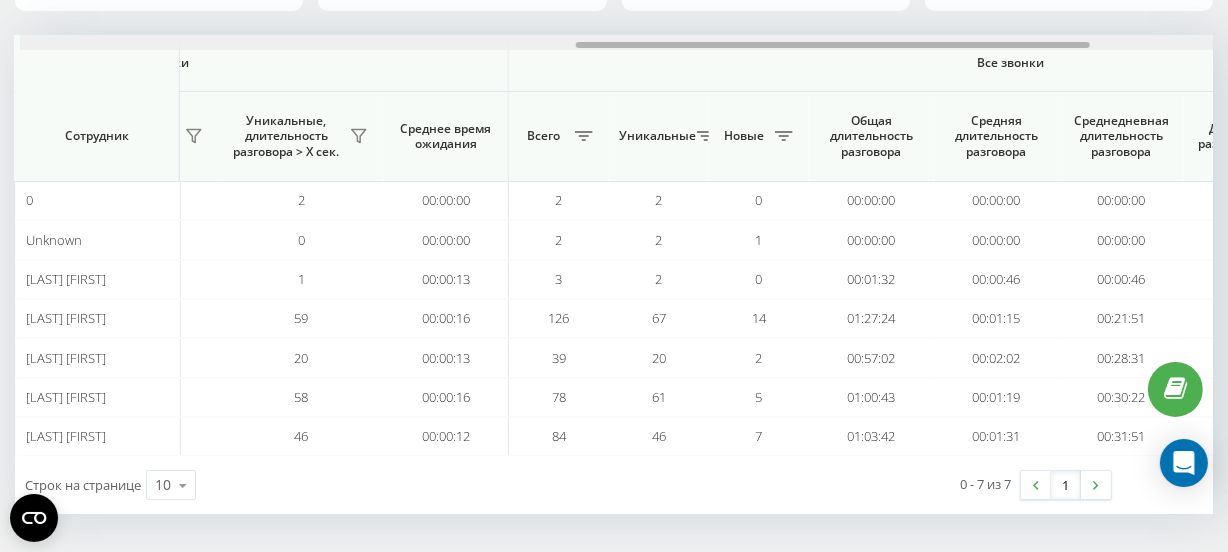 scroll, scrollTop: 0, scrollLeft: 1298, axis: horizontal 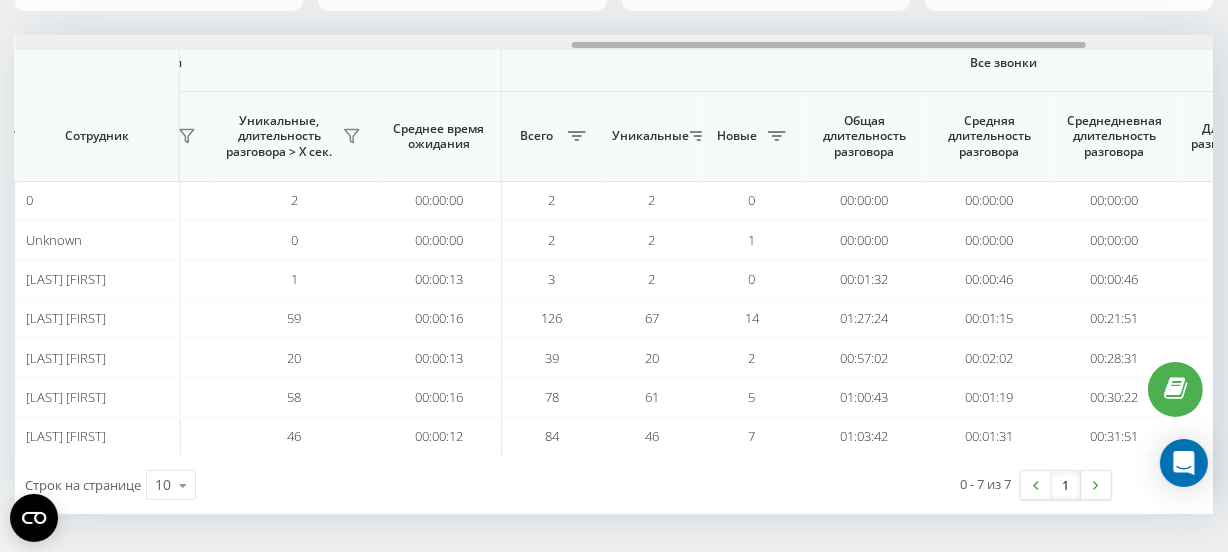 drag, startPoint x: 613, startPoint y: 41, endPoint x: 803, endPoint y: 58, distance: 190.759 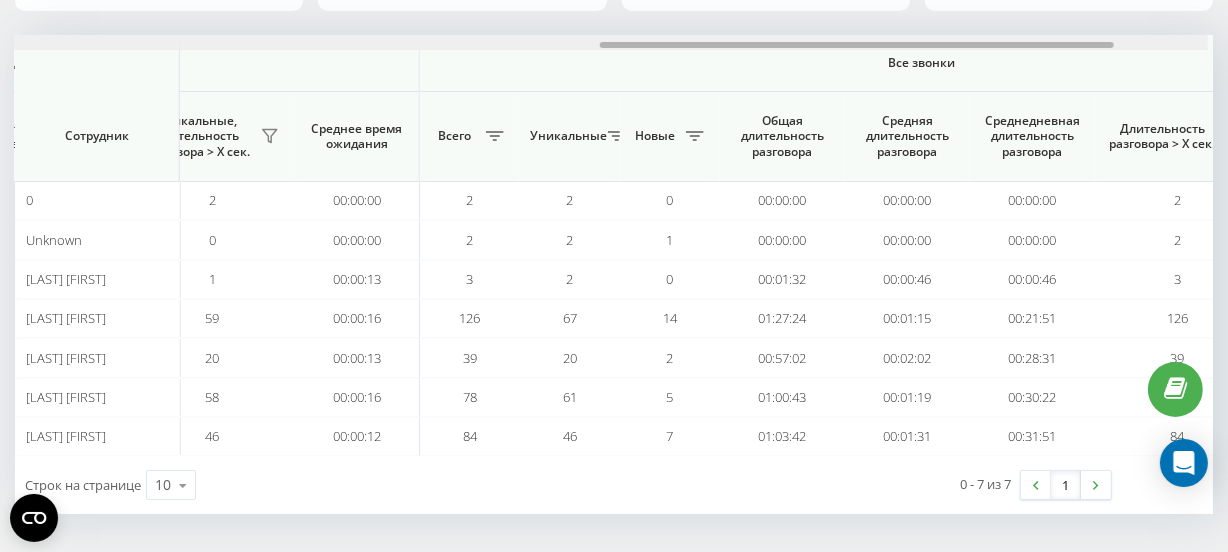 scroll, scrollTop: 0, scrollLeft: 1368, axis: horizontal 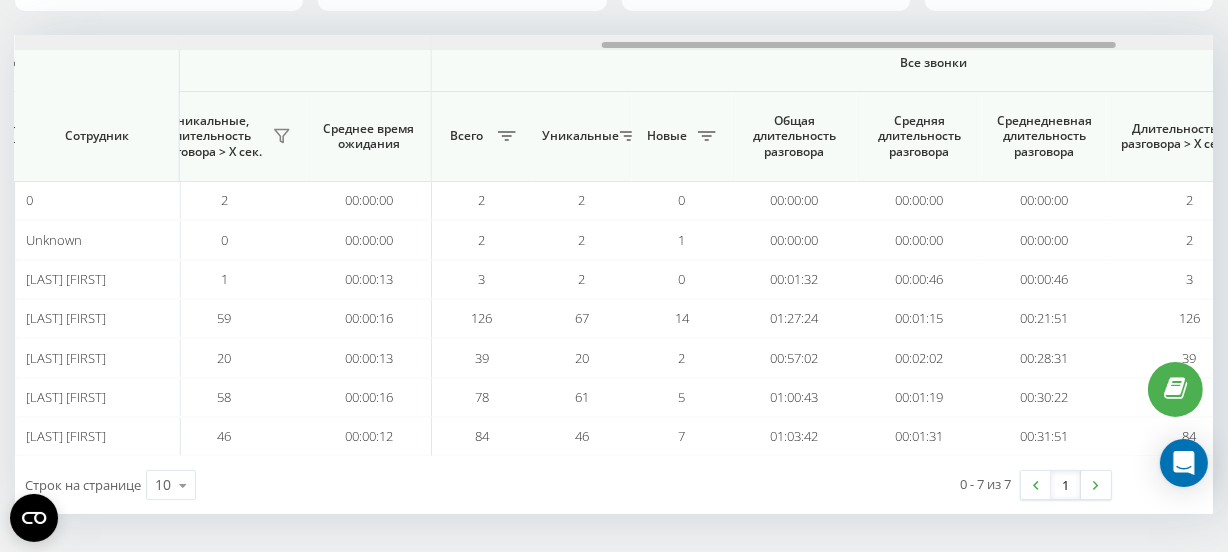 drag, startPoint x: 912, startPoint y: 42, endPoint x: 942, endPoint y: 54, distance: 32.31099 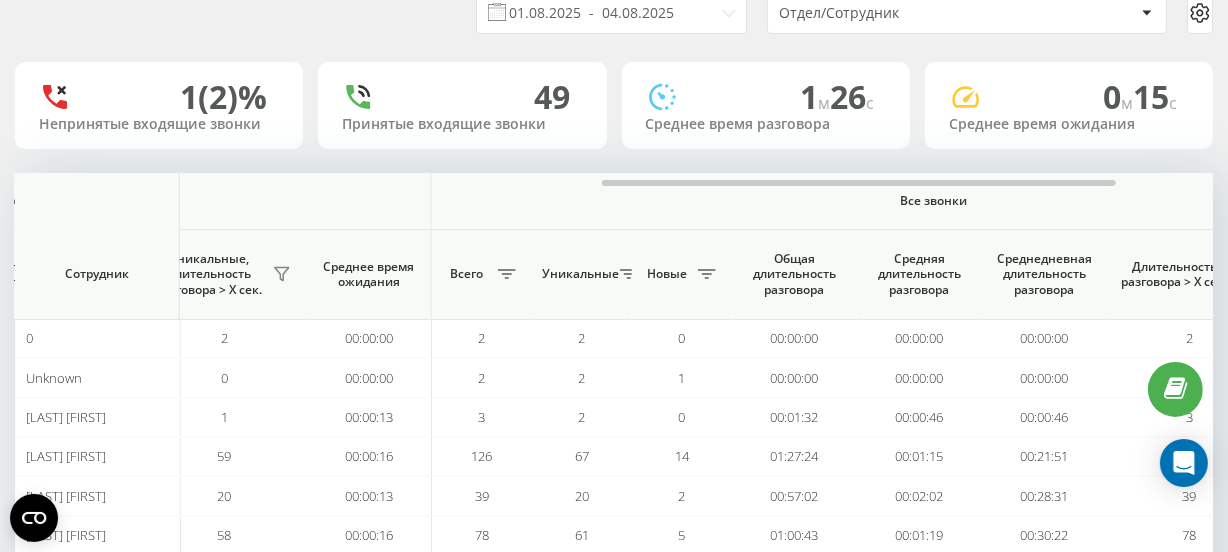 scroll, scrollTop: 0, scrollLeft: 0, axis: both 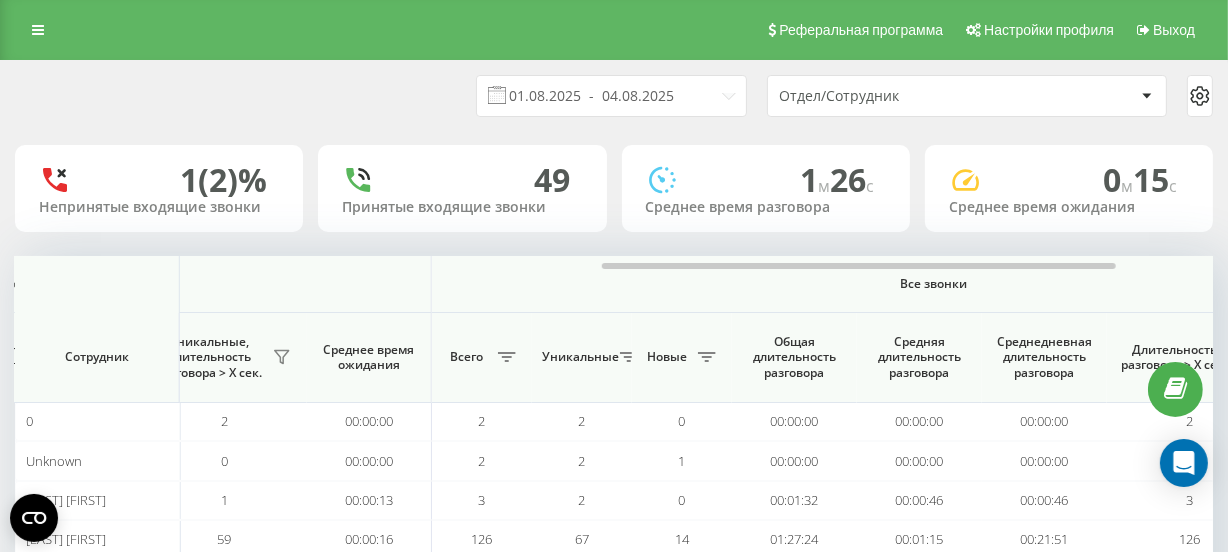 click on "Реферальная программа Настройки профиля Выход" at bounding box center (614, 30) 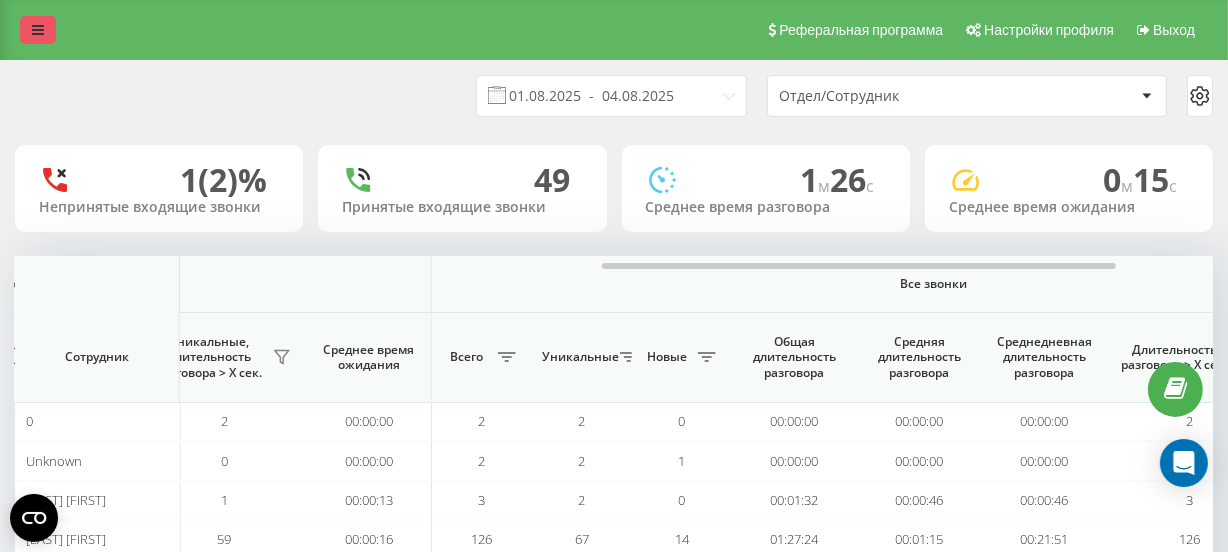 click at bounding box center [38, 30] 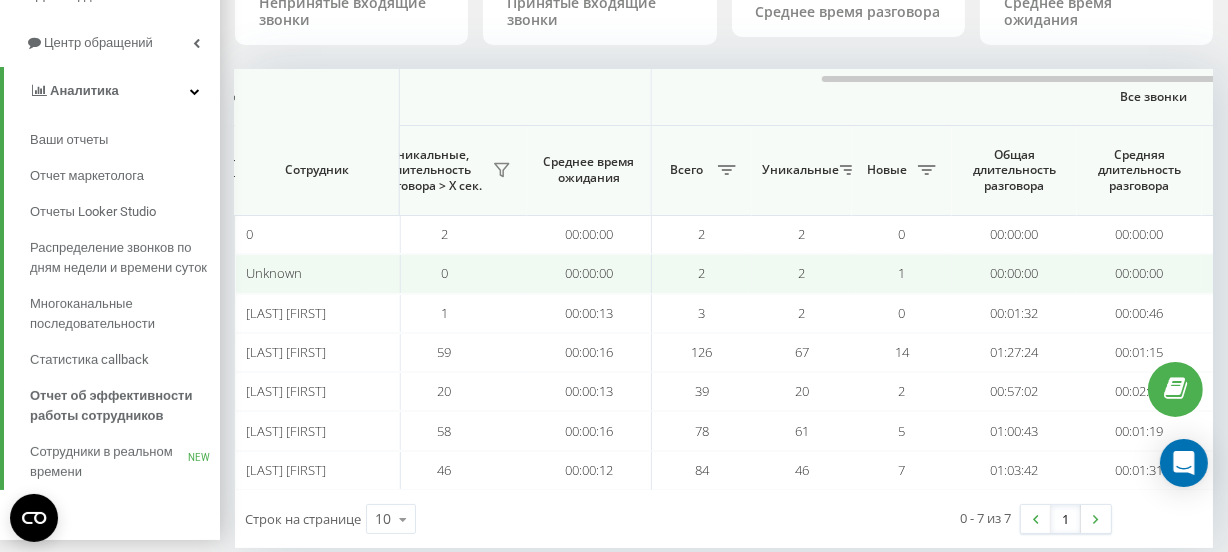 scroll, scrollTop: 239, scrollLeft: 0, axis: vertical 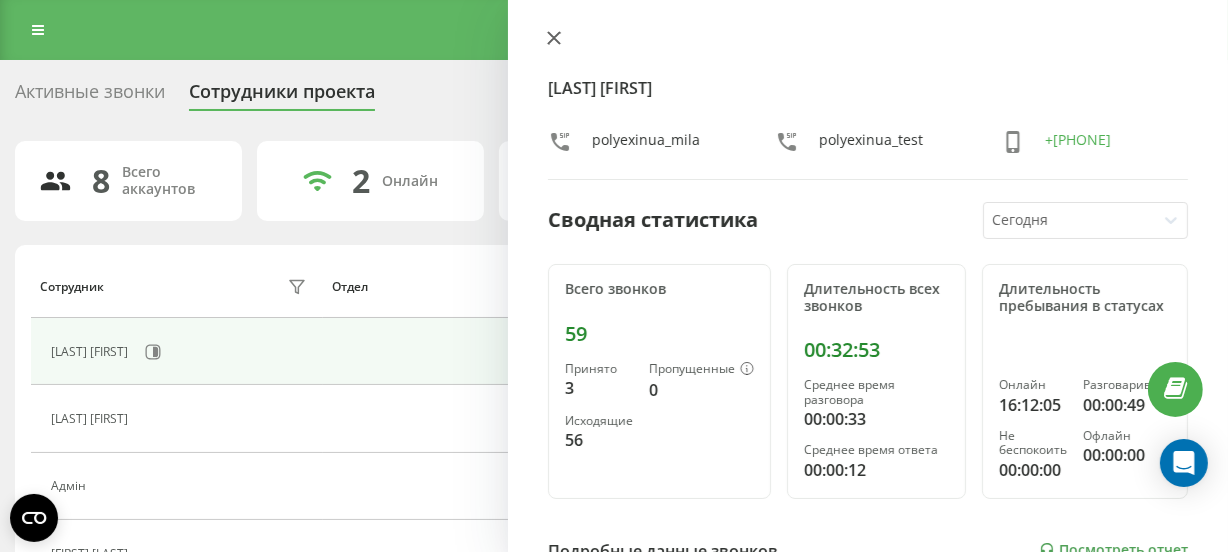 click at bounding box center (554, 39) 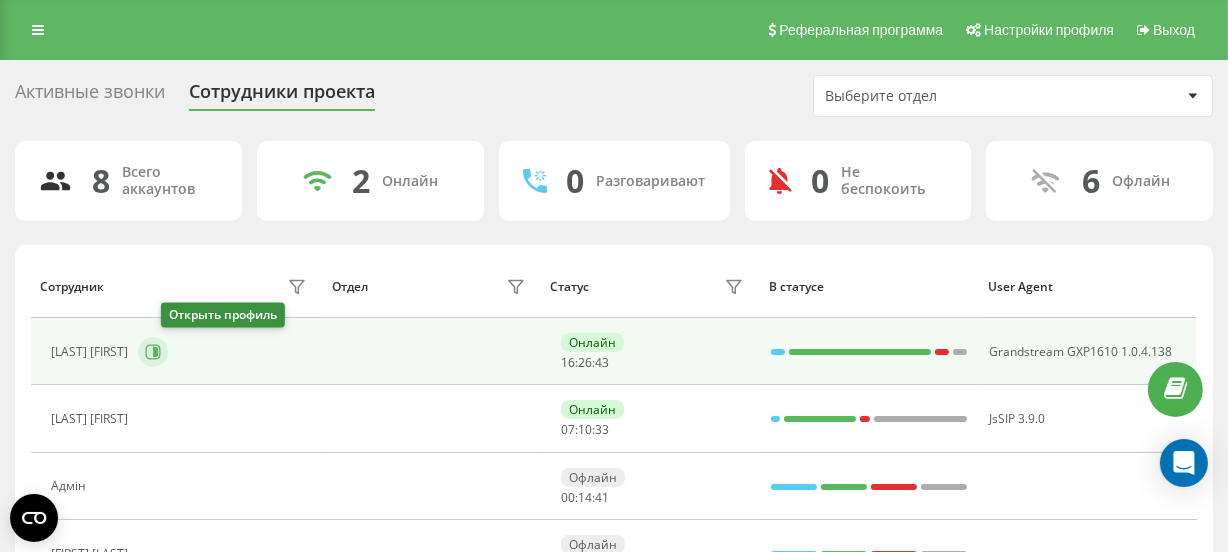 click 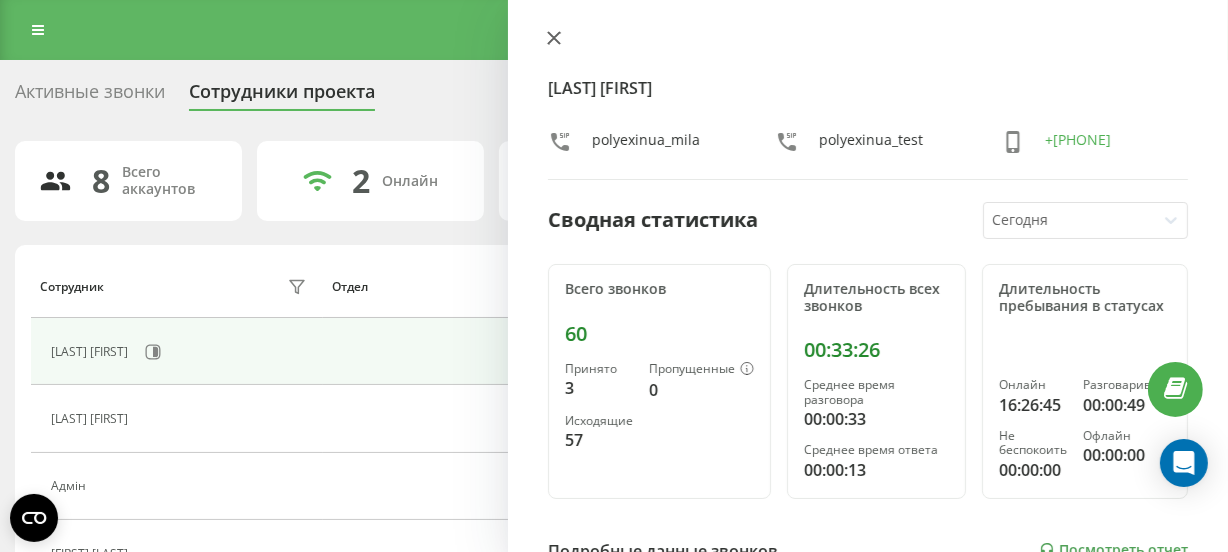 click 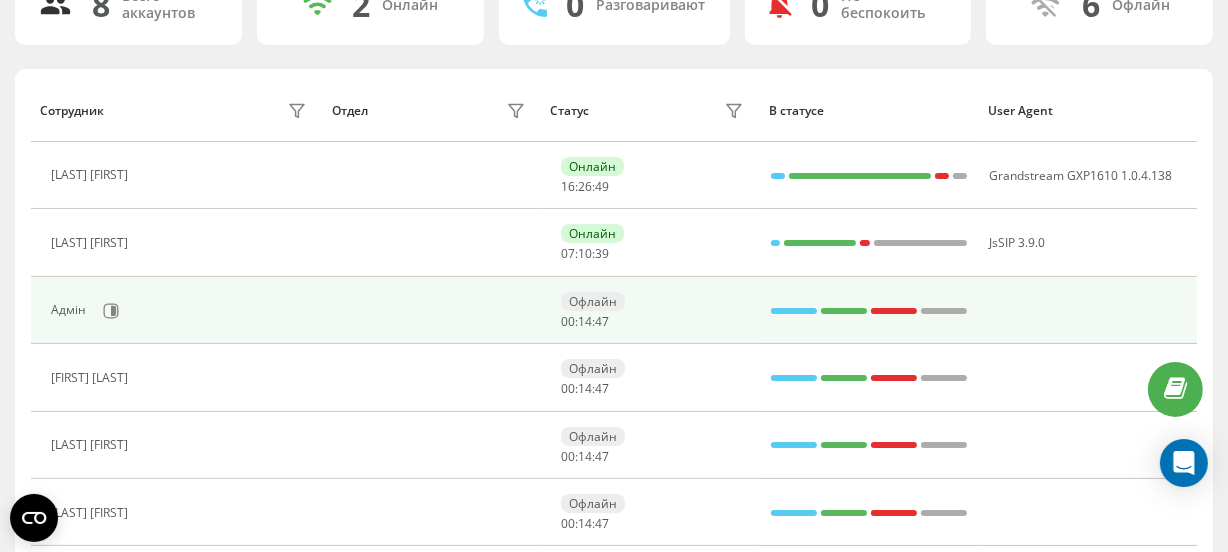 scroll, scrollTop: 181, scrollLeft: 0, axis: vertical 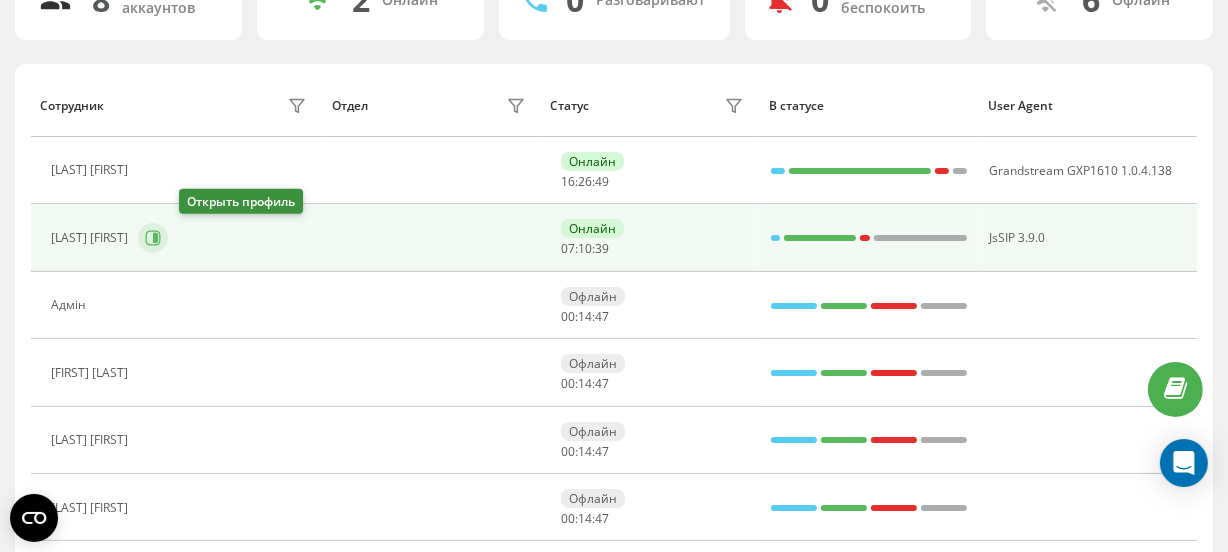 click 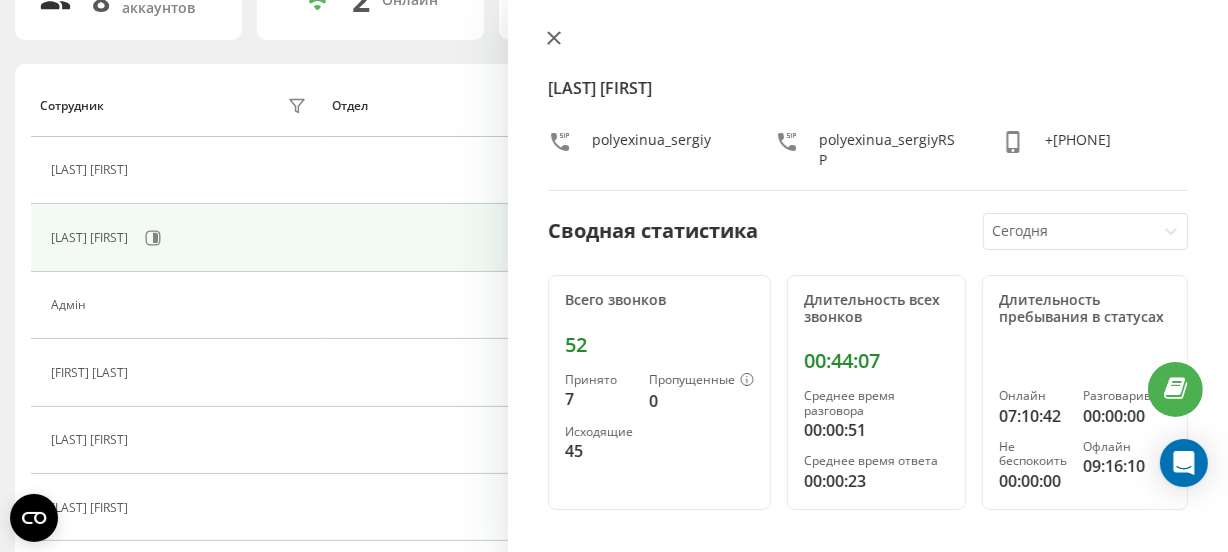click 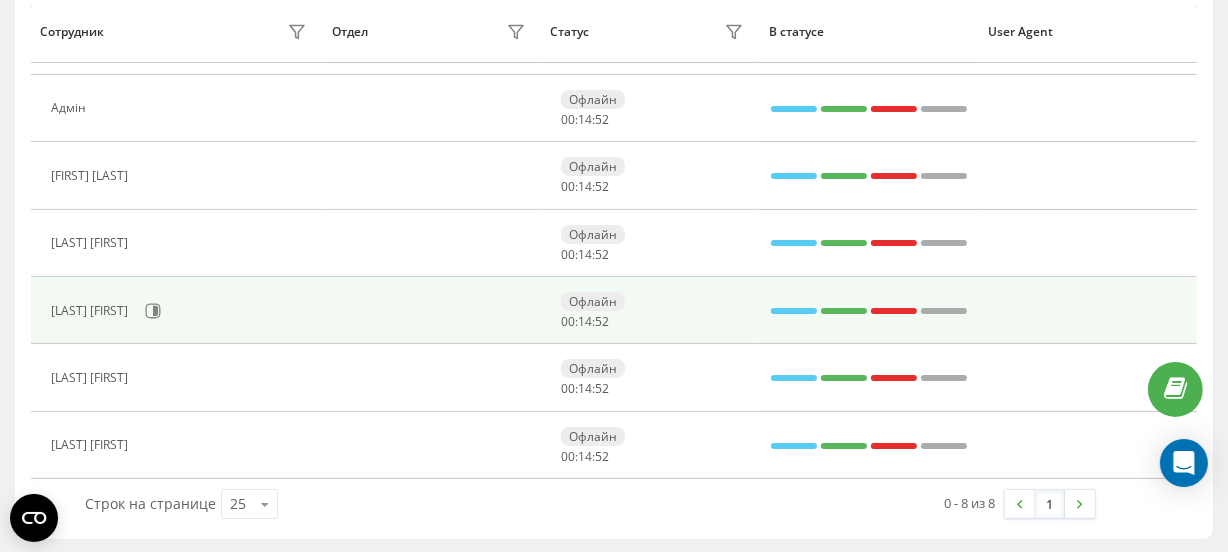 scroll, scrollTop: 379, scrollLeft: 0, axis: vertical 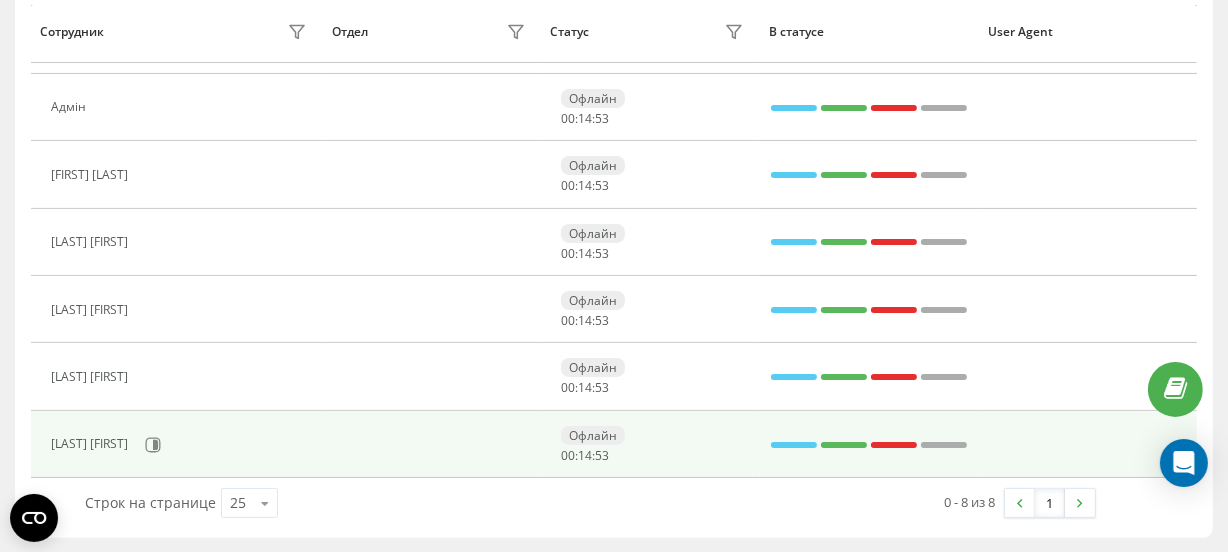 click on "[LAST] [FIRST]" at bounding box center [181, 445] 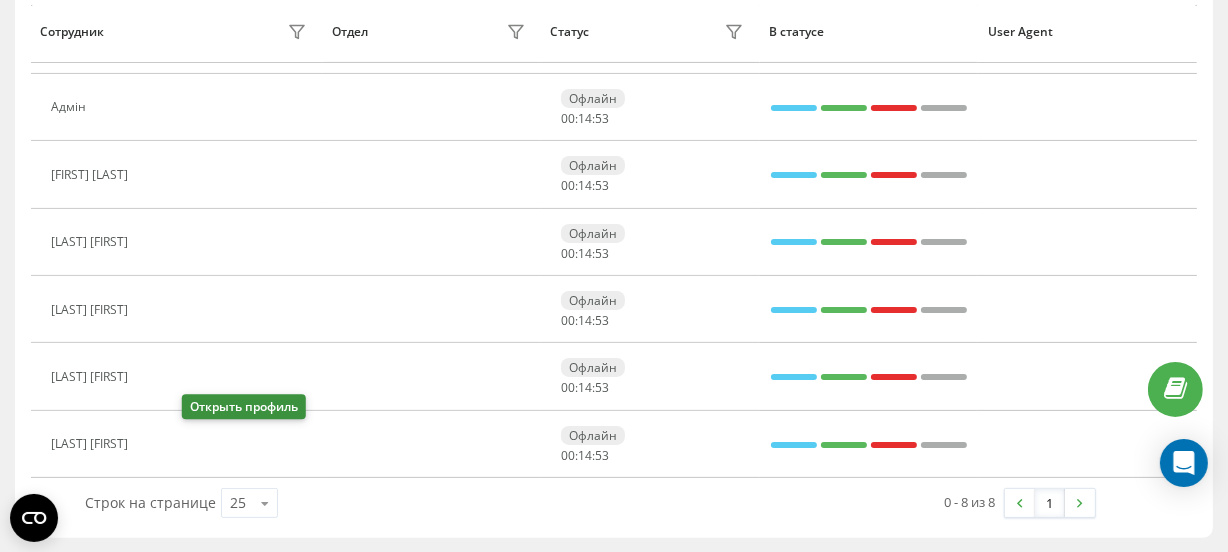 click 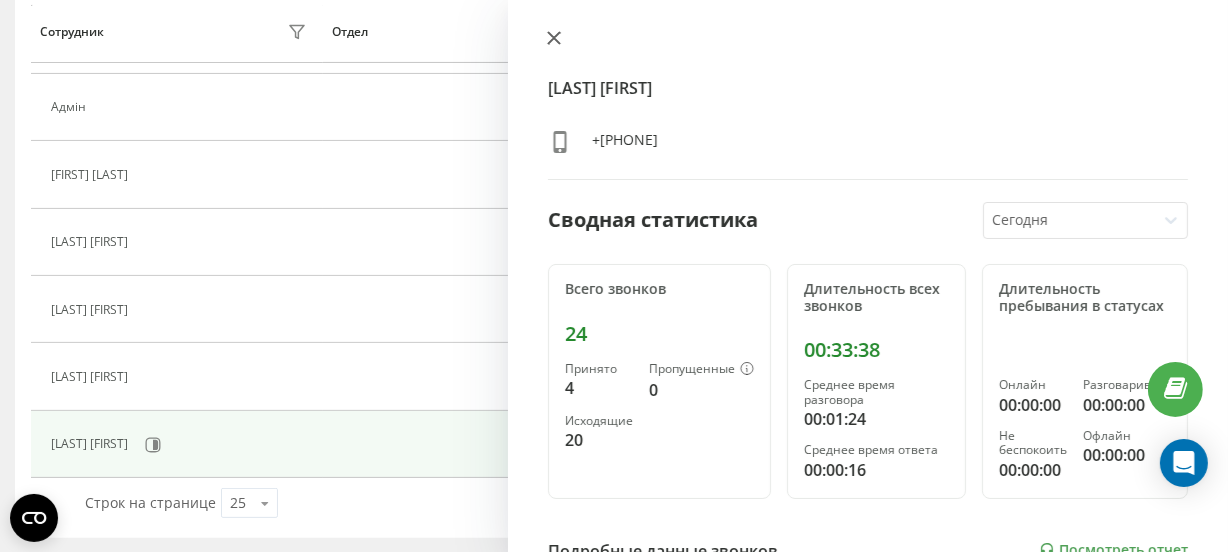 click 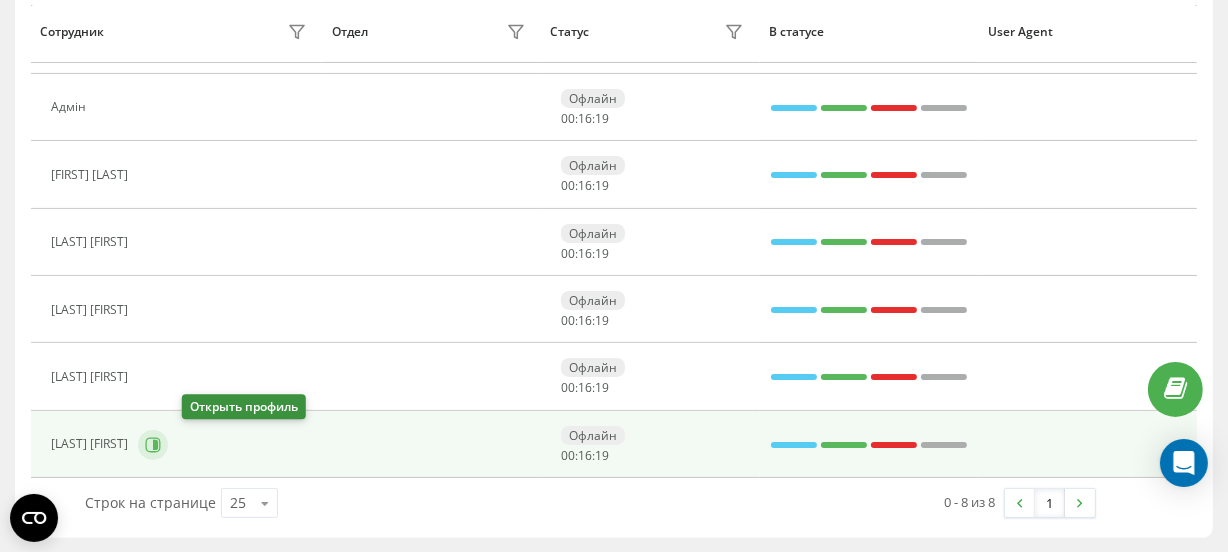 click 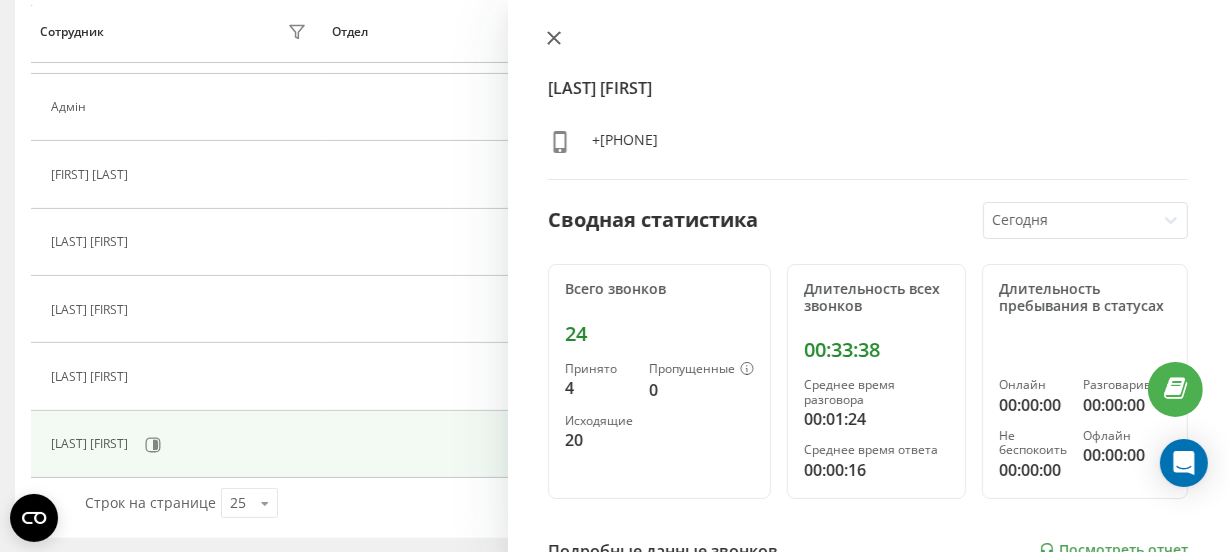 click 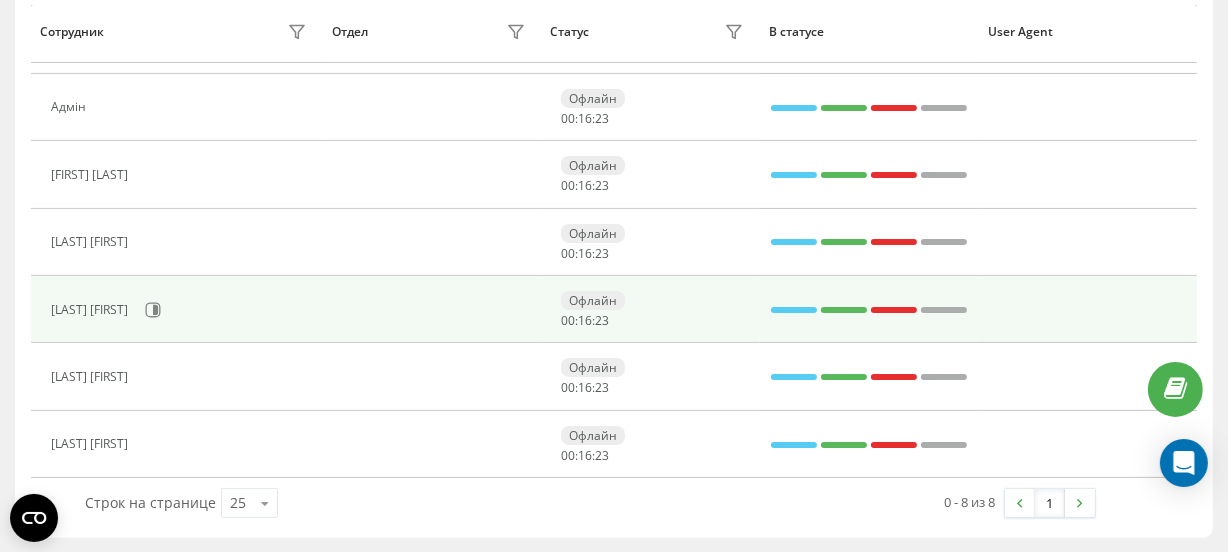 click on "[LAST] [FIRST]" at bounding box center [181, 310] 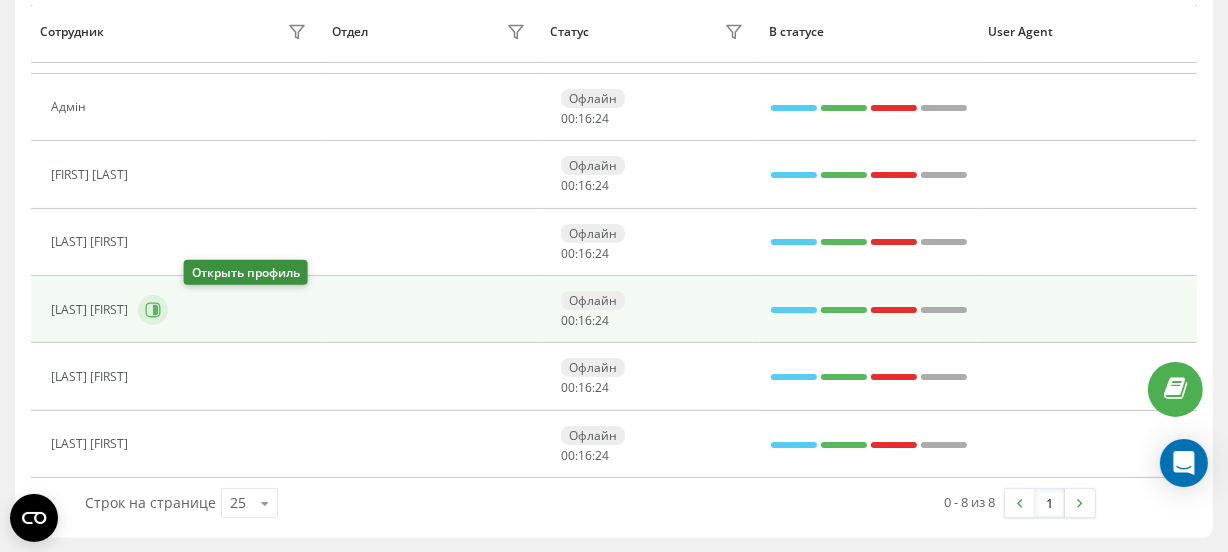 click 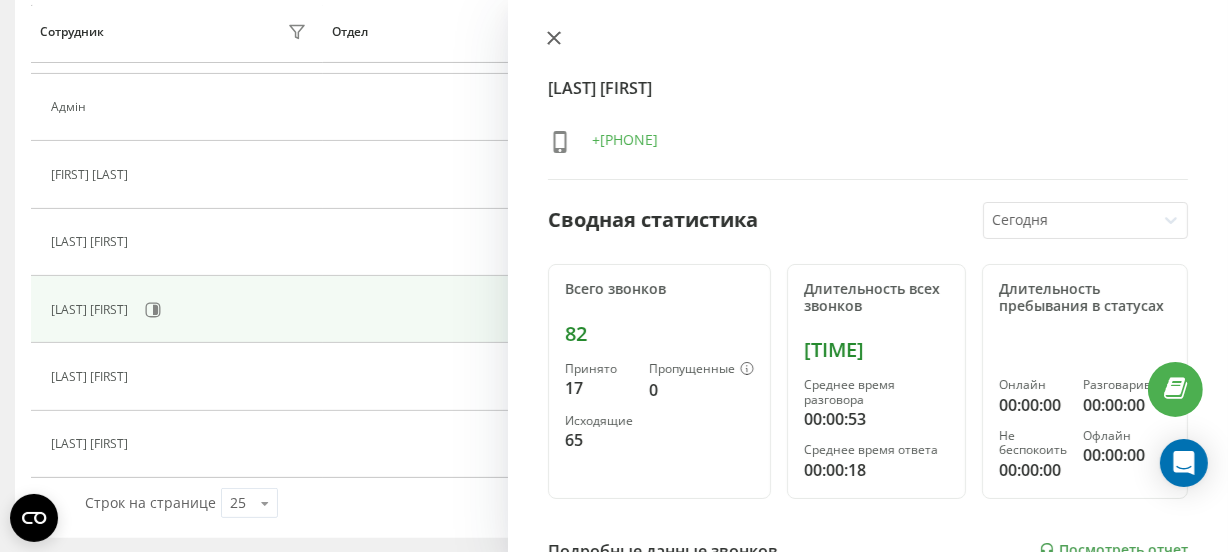 click at bounding box center [554, 39] 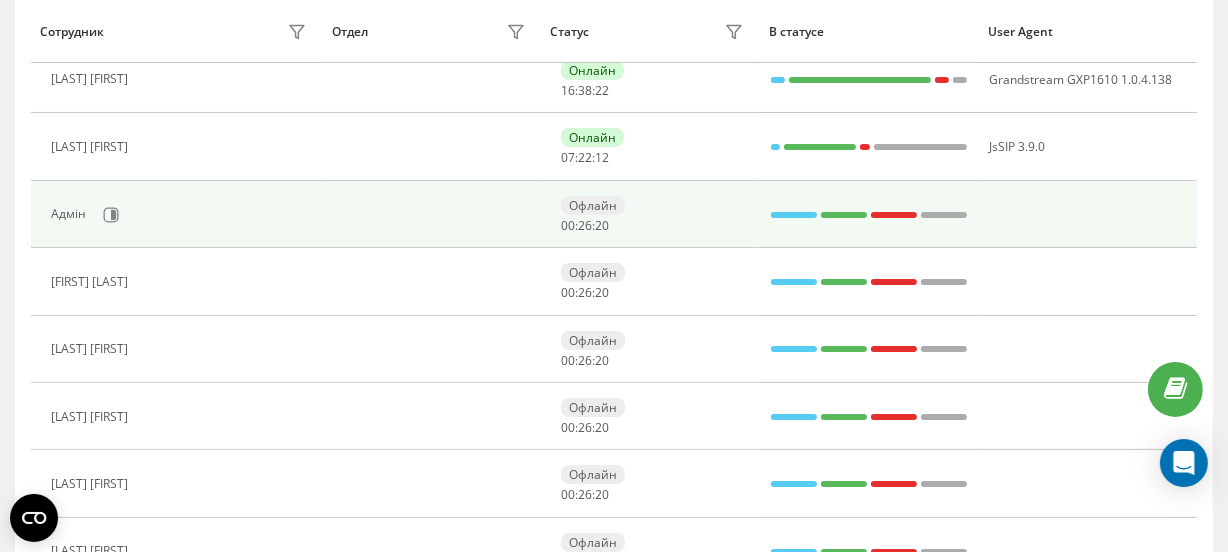 scroll, scrollTop: 106, scrollLeft: 0, axis: vertical 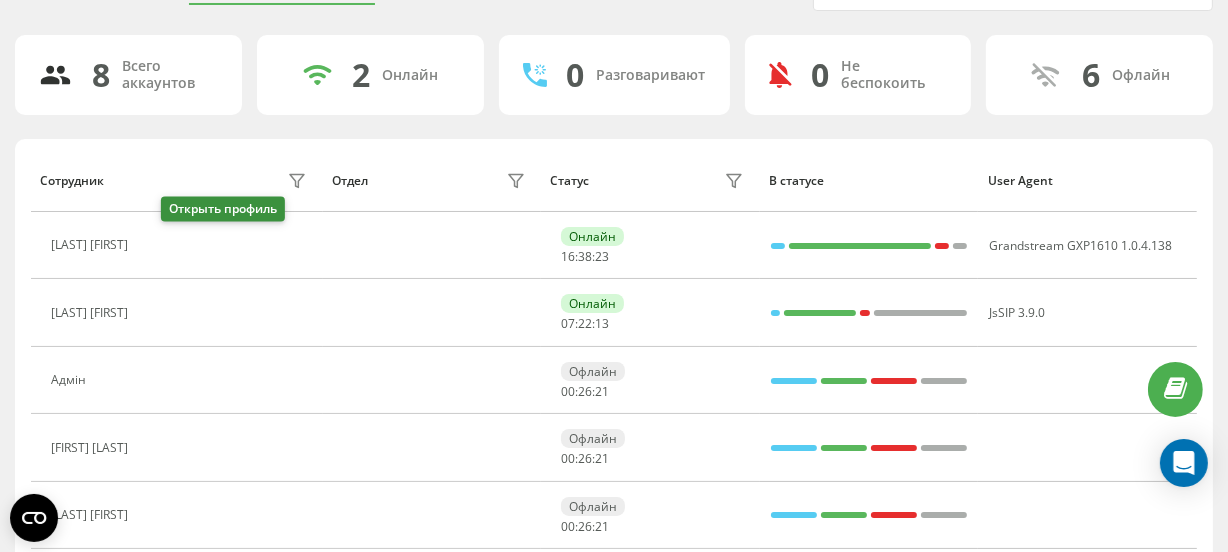 click 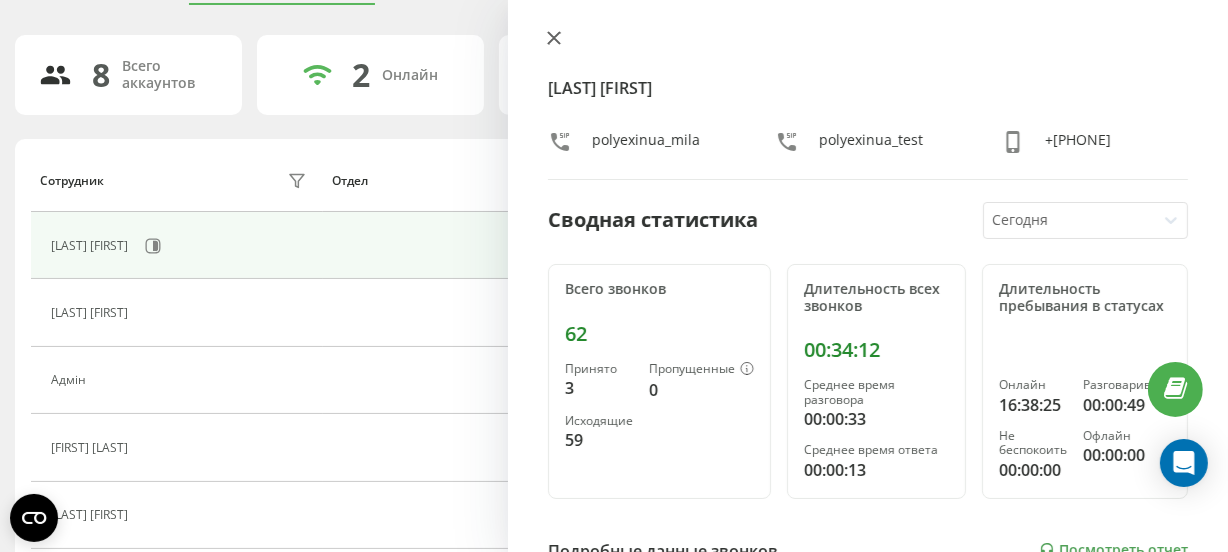 click 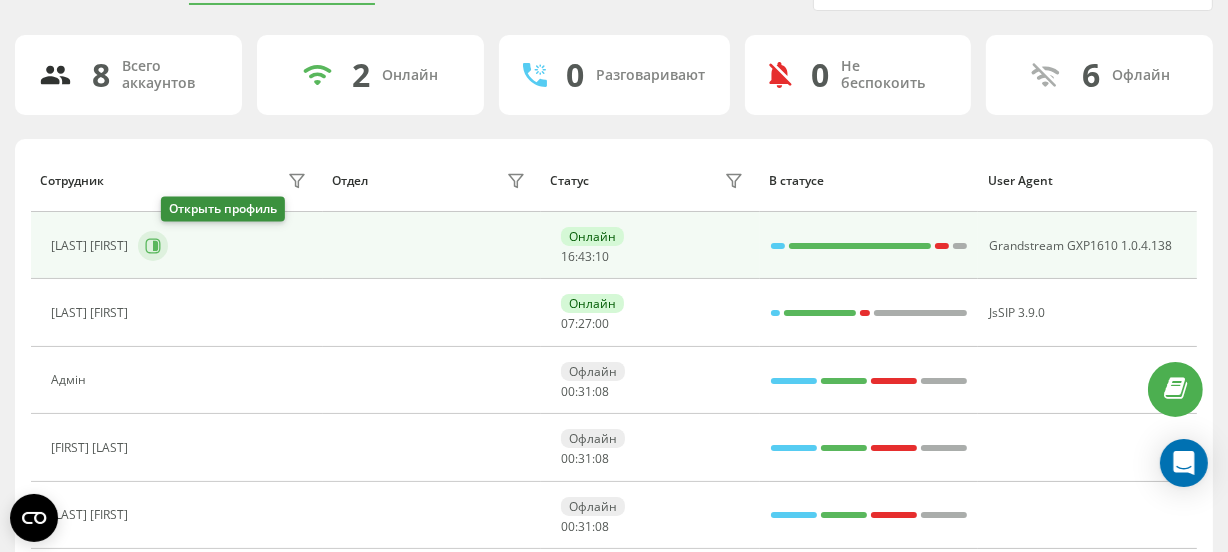 click 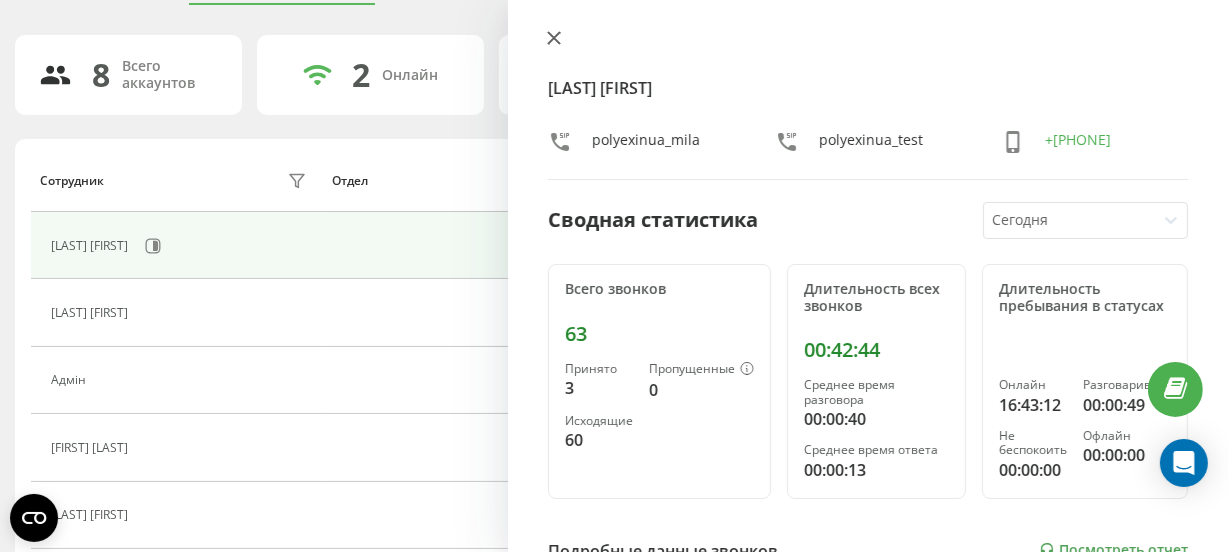 click 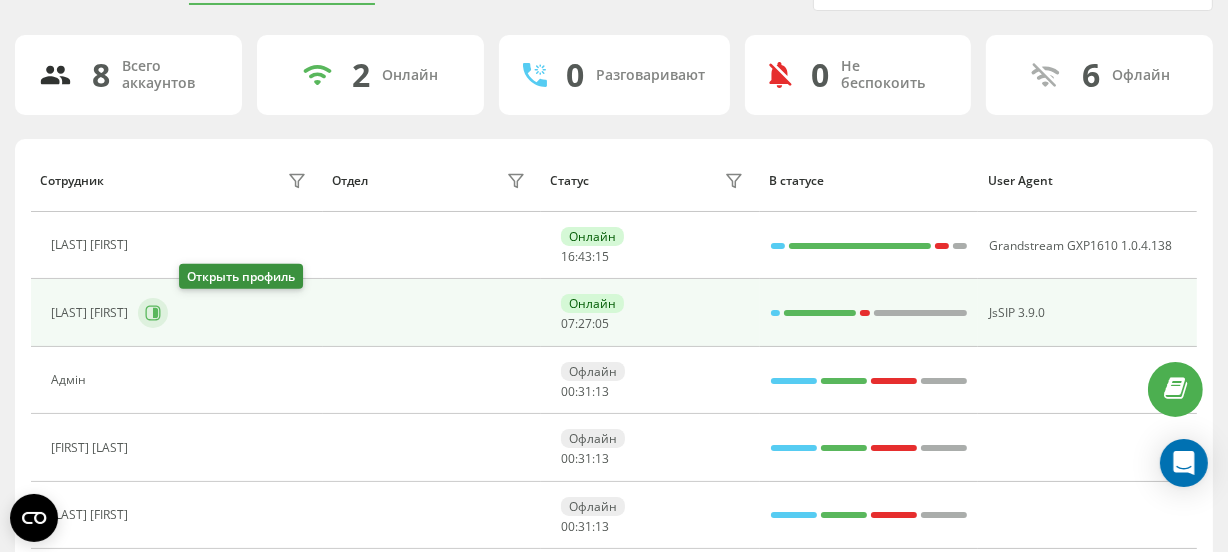 click 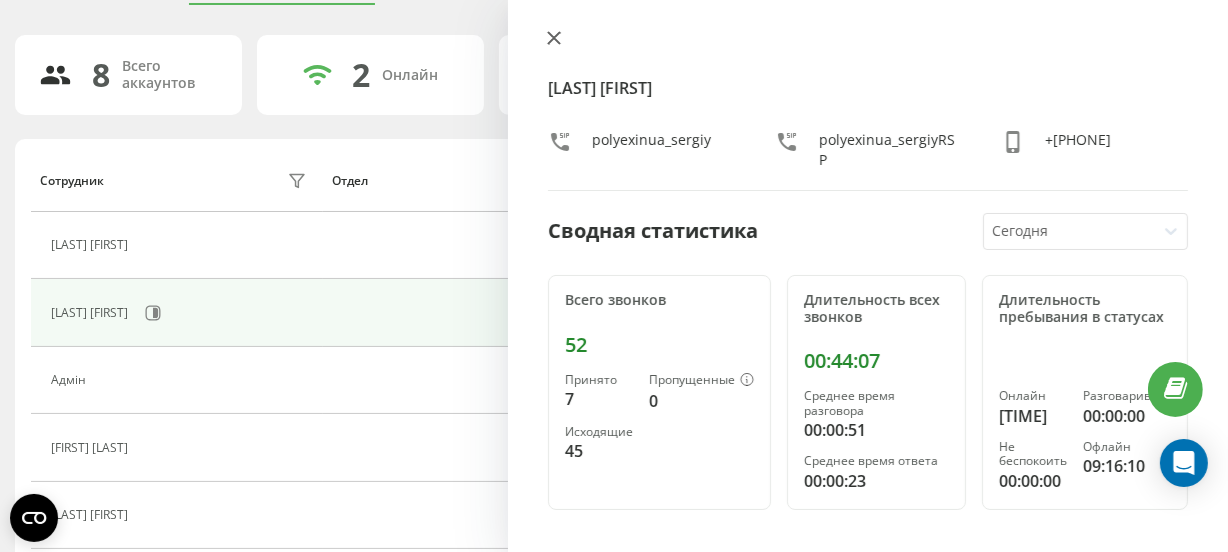 click 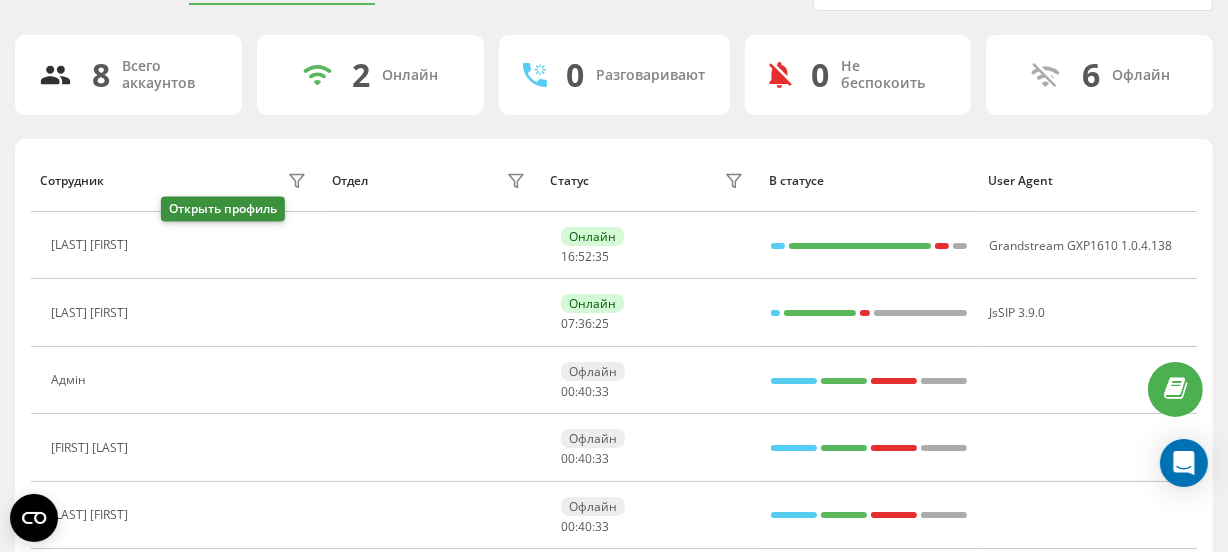click 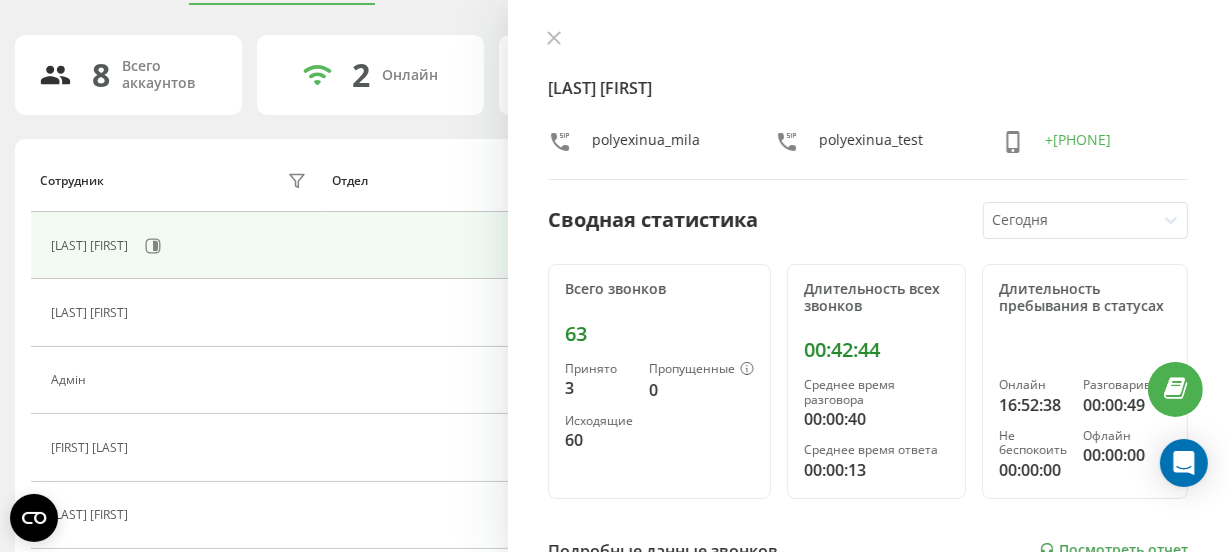 click on "Рязанцева Емілія polyexinua_mila polyexinua_test +380507035777 Сводная статистика Сегодня Всего звонков 63 Принято 3 Пропущенные 0 Исходящие 60 Длительность всех звонков 00:42:44 Среднее время разговора 00:00:40 Среднее время ответа 00:00:13 Длительность пребывания в статусах Онлайн 16:52:38 Разговаривает 00:00:49 Не беспокоить 00:00:00 Офлайн 00:00:00 Подробные данные звонков Посмотреть отчет 4 авг. 0 20 40 60 Суммарно (Сегодня) Принято 3 Пропущенные 0 Исходящие 60   Посмотреть детали Подробные данные статусов 4 авг. Суммарно (Сегодня) Онлайн 16:52:38 Разговаривает 00:00:49 Не беспокоить 00:00:00 Офлайн 00:00:00" at bounding box center (868, 276) 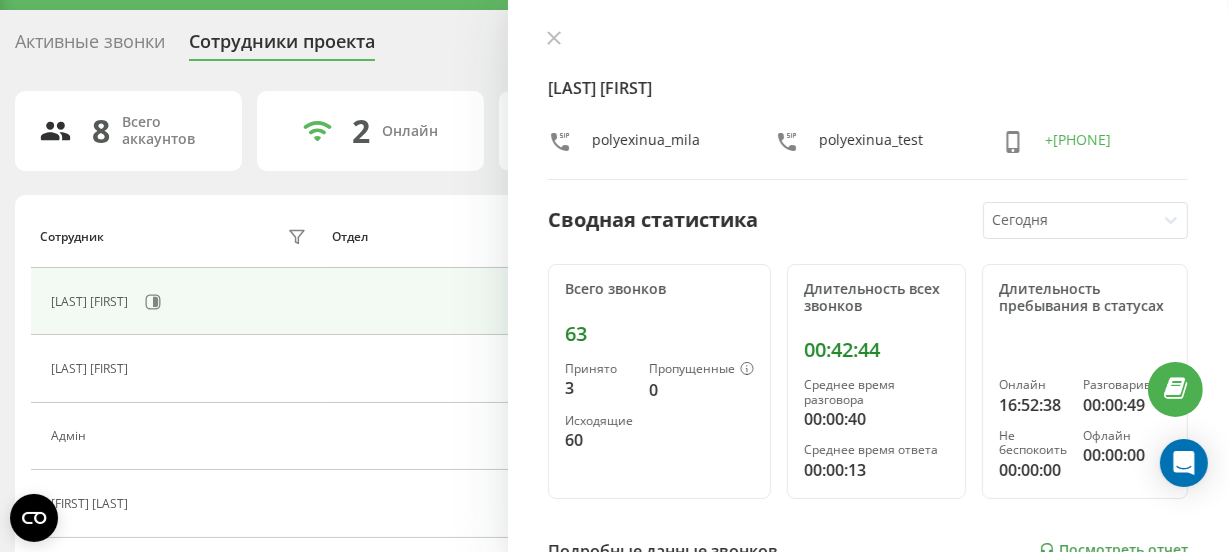 scroll, scrollTop: 0, scrollLeft: 0, axis: both 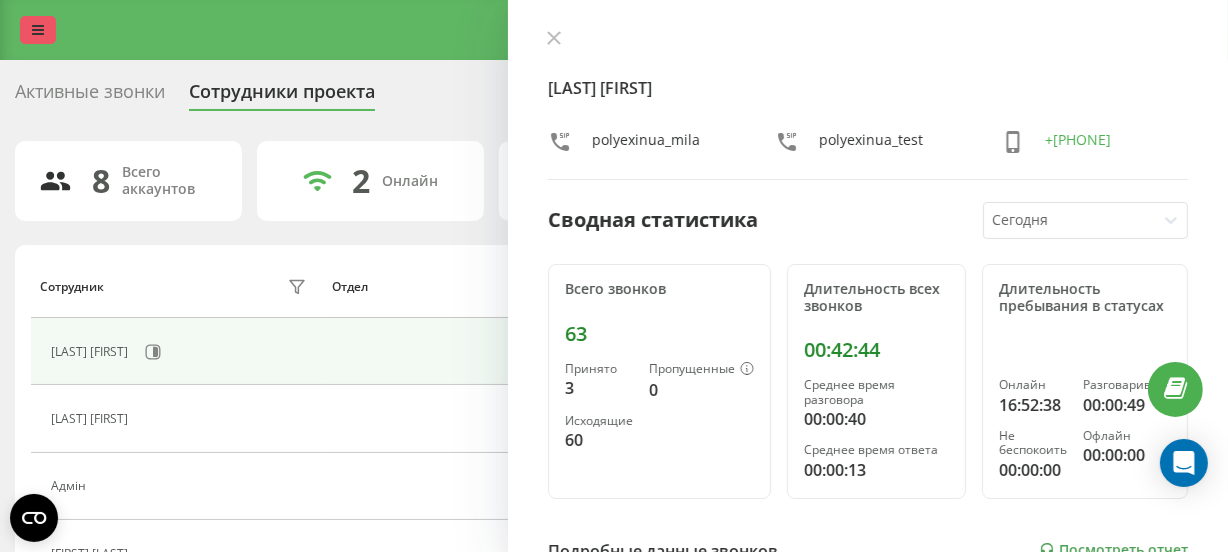click at bounding box center [38, 30] 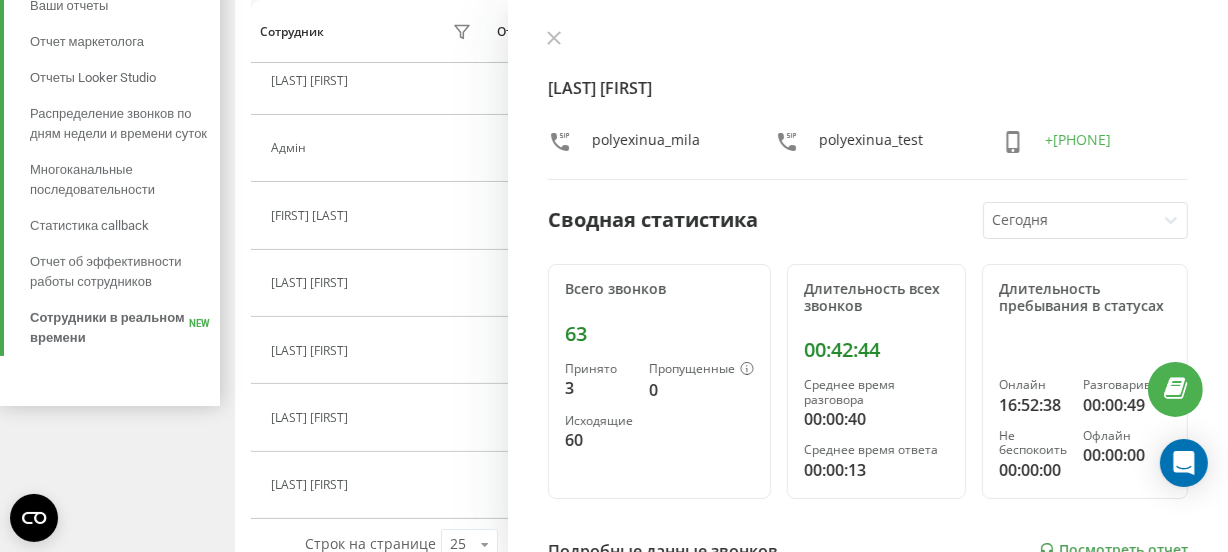 scroll, scrollTop: 379, scrollLeft: 0, axis: vertical 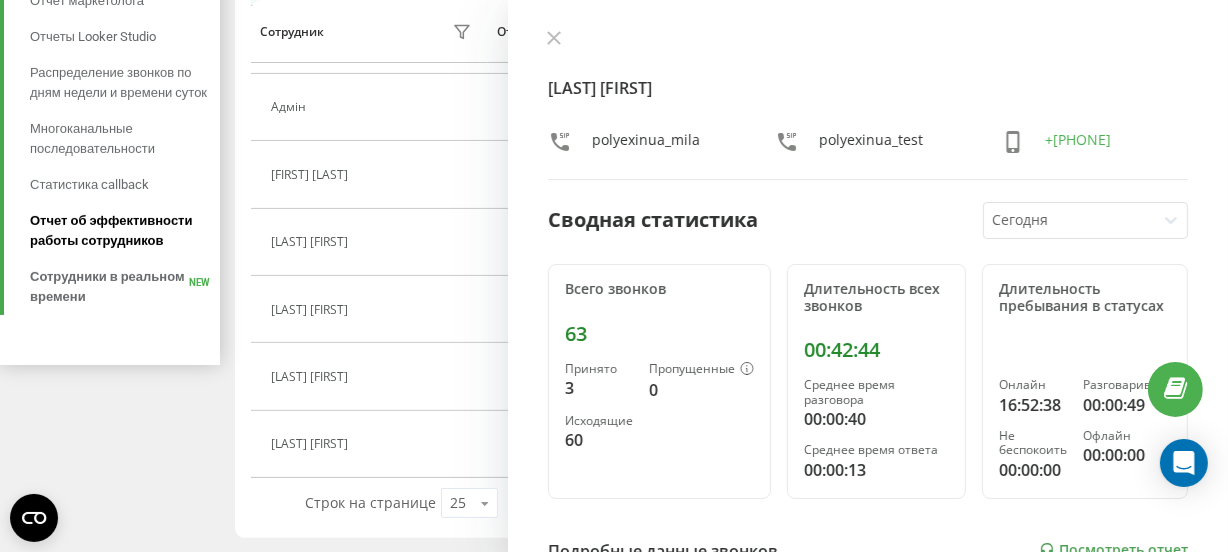 click on "Отчет об эффективности работы сотрудников" at bounding box center [120, 231] 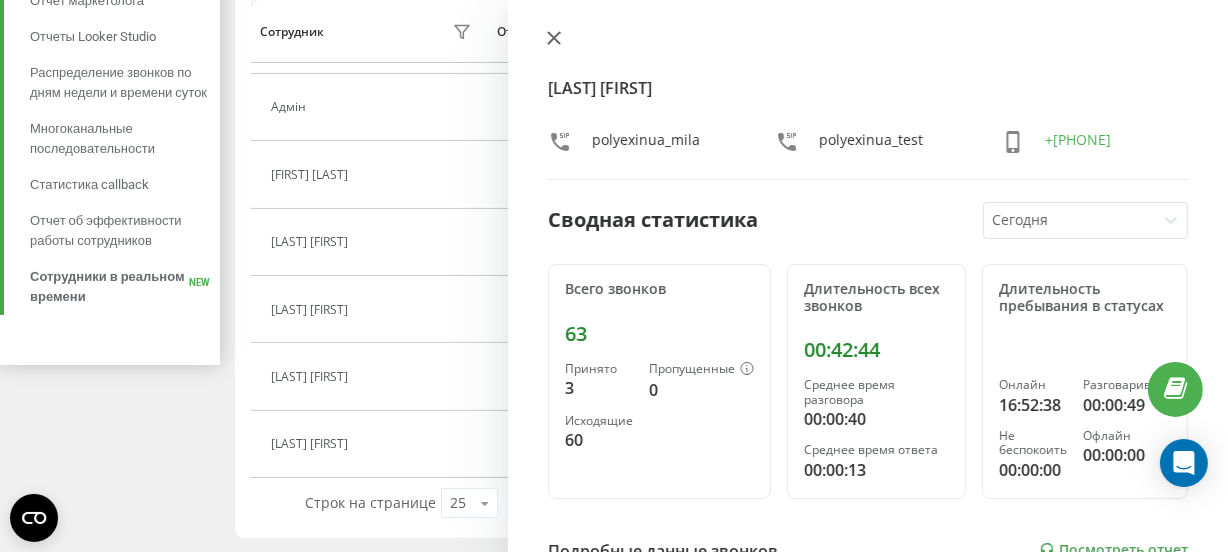 click 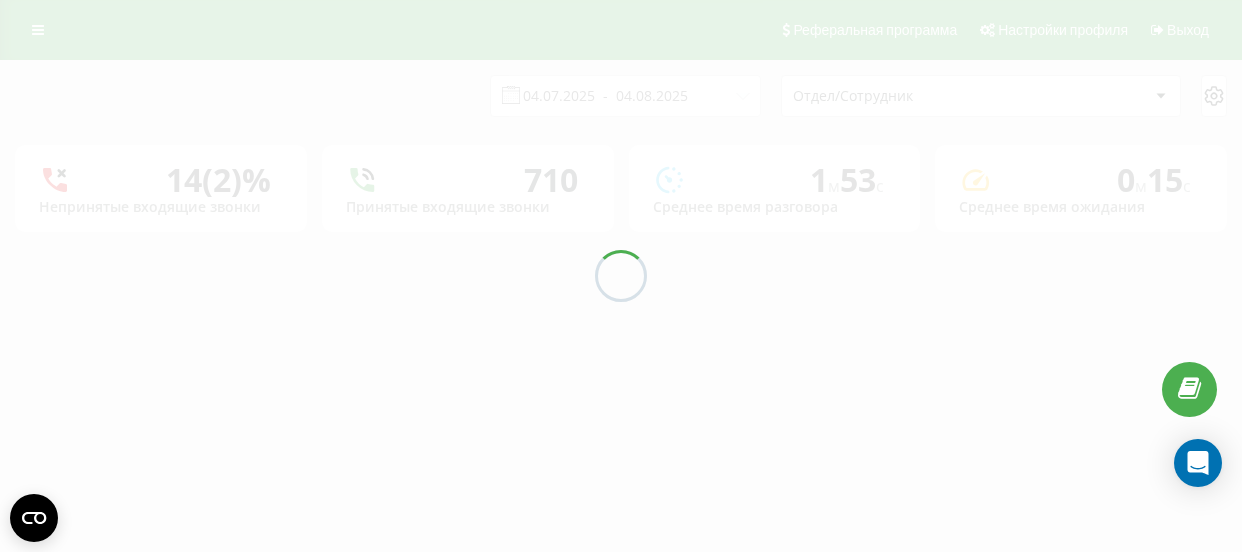 scroll, scrollTop: 0, scrollLeft: 0, axis: both 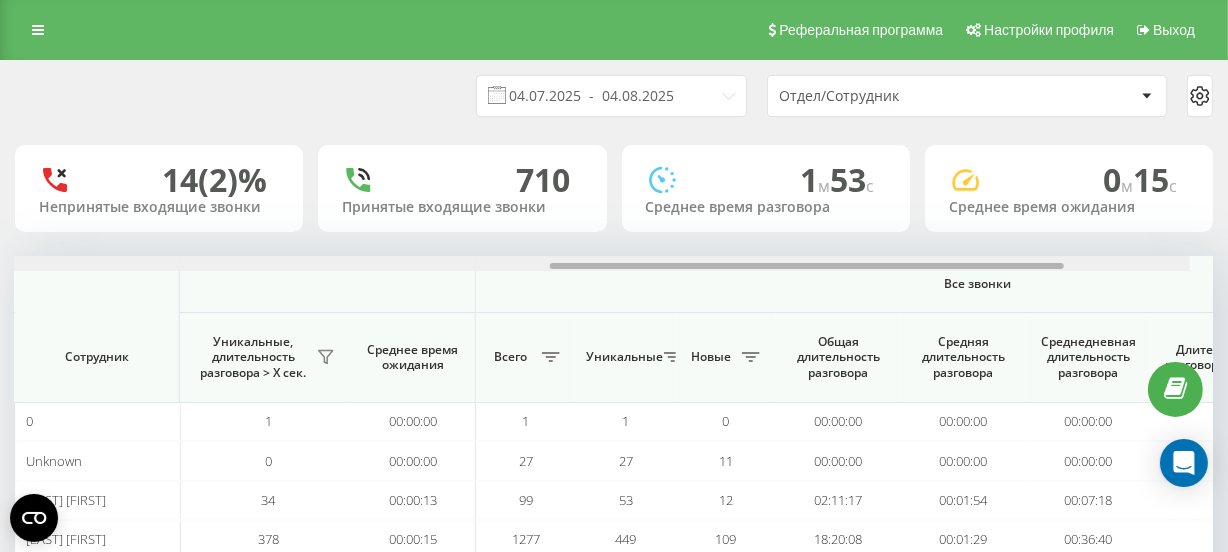 drag, startPoint x: 446, startPoint y: 265, endPoint x: 1017, endPoint y: 254, distance: 571.10596 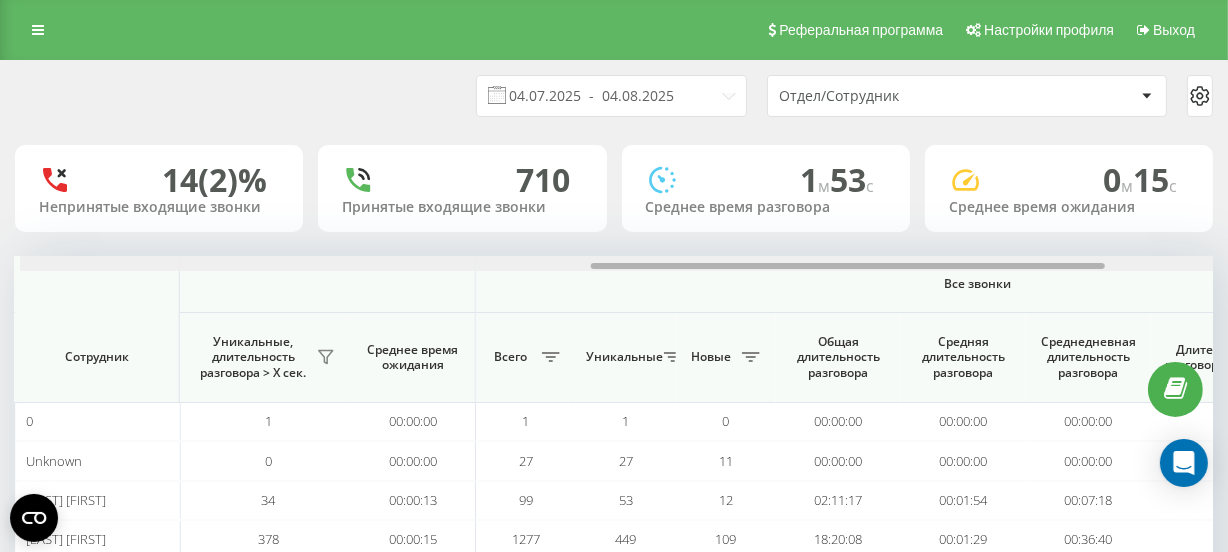 scroll, scrollTop: 0, scrollLeft: 1329, axis: horizontal 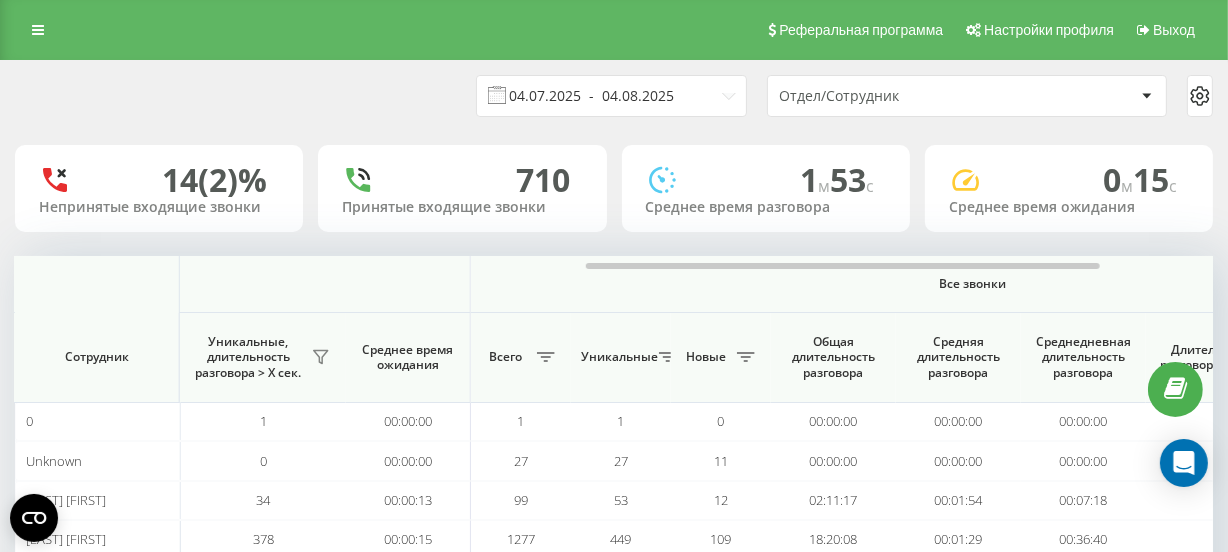 click on "04.07.2025  -  04.08.2025" at bounding box center (611, 96) 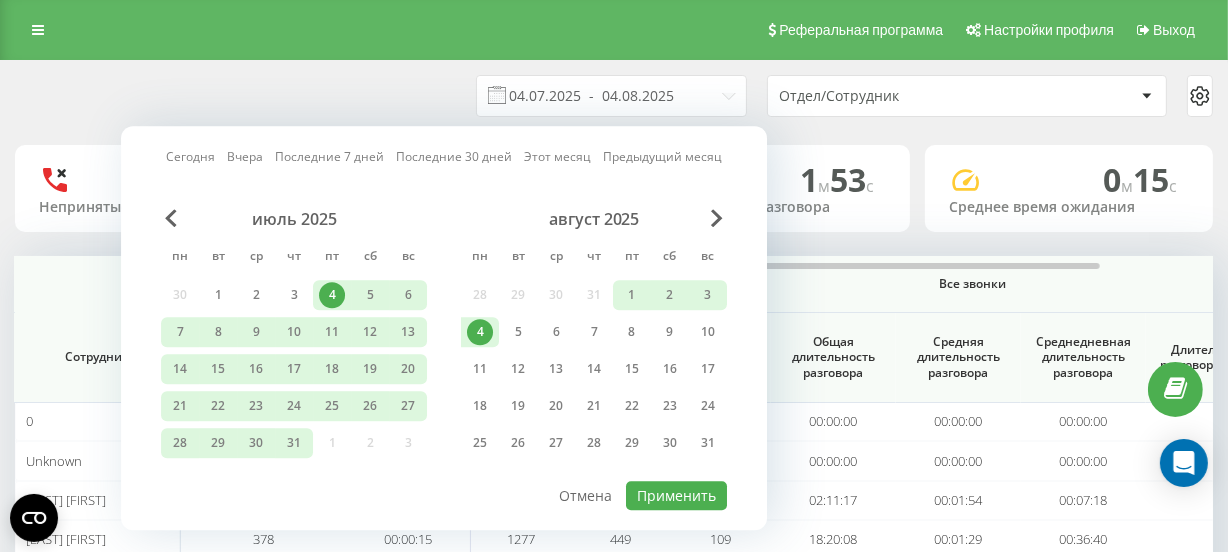 click on "4" at bounding box center [480, 332] 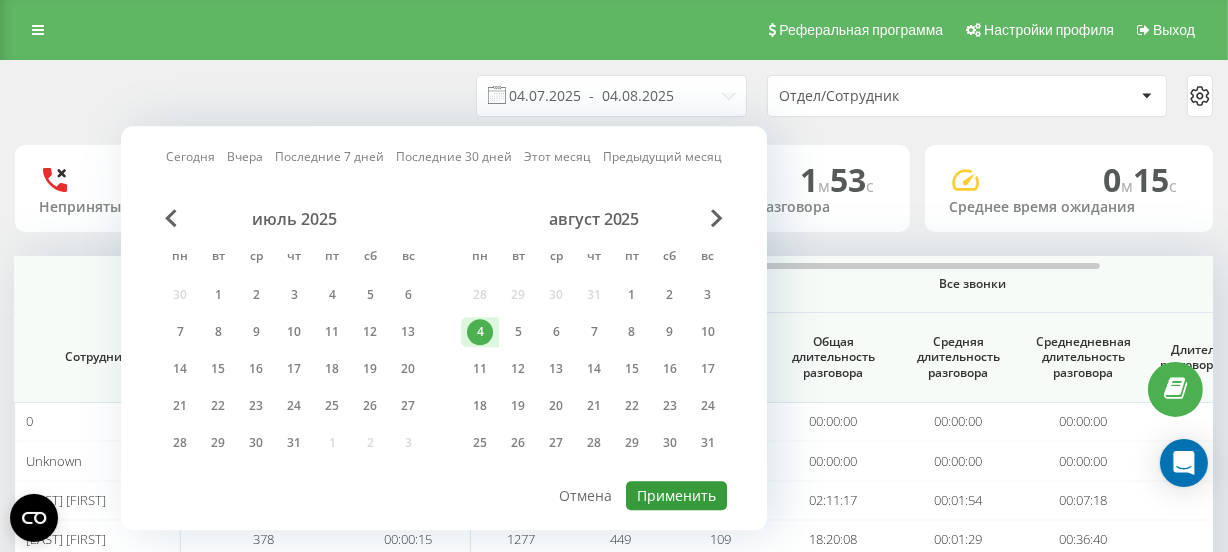 click on "Применить" at bounding box center (676, 495) 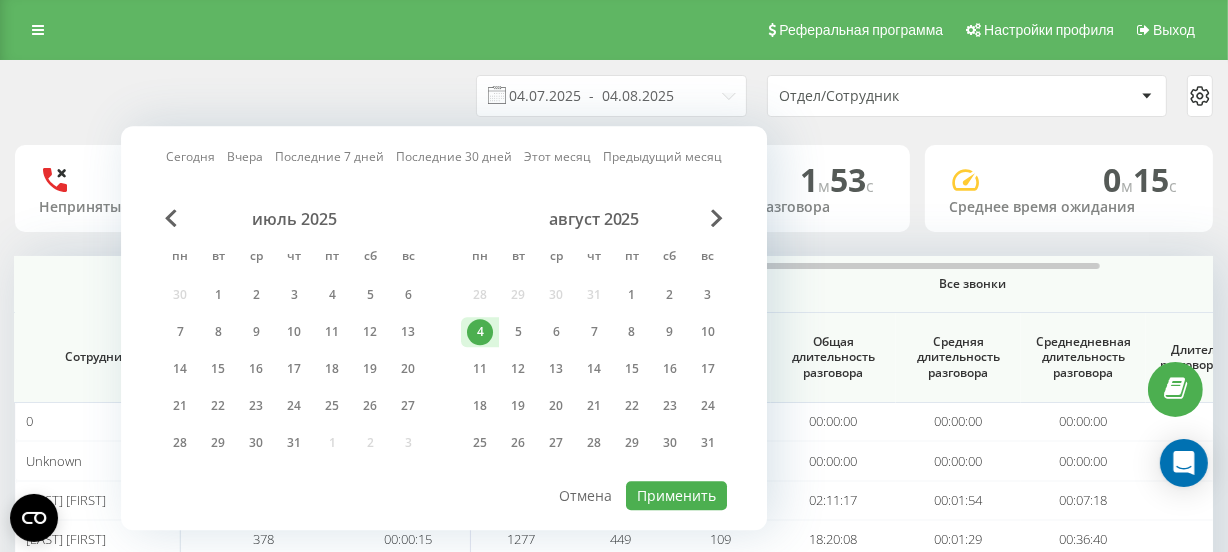 type on "04.08.2025  -  04.08.2025" 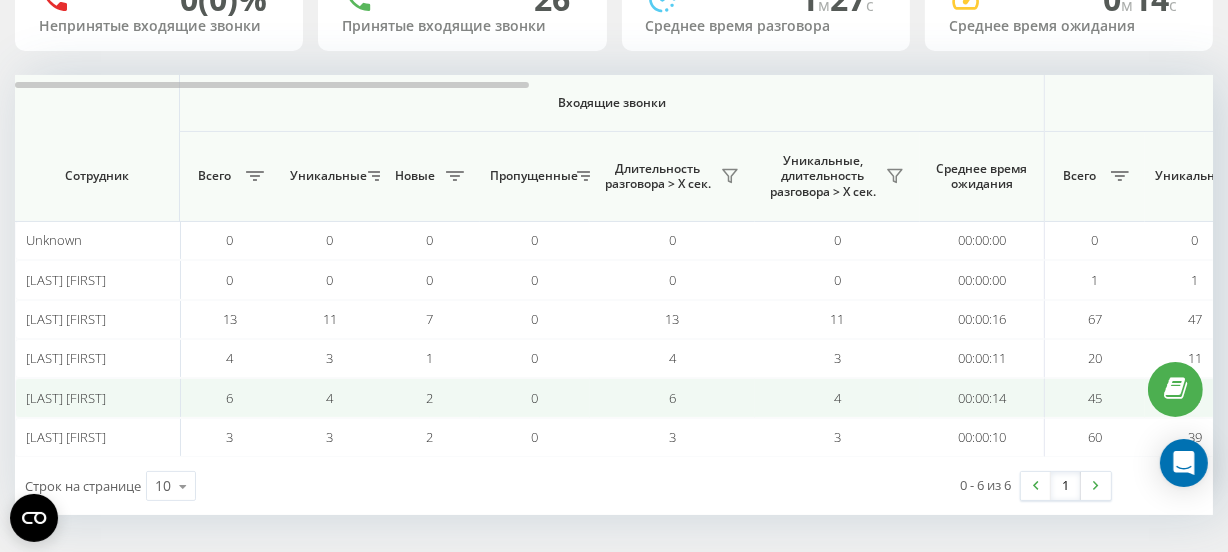 scroll, scrollTop: 182, scrollLeft: 0, axis: vertical 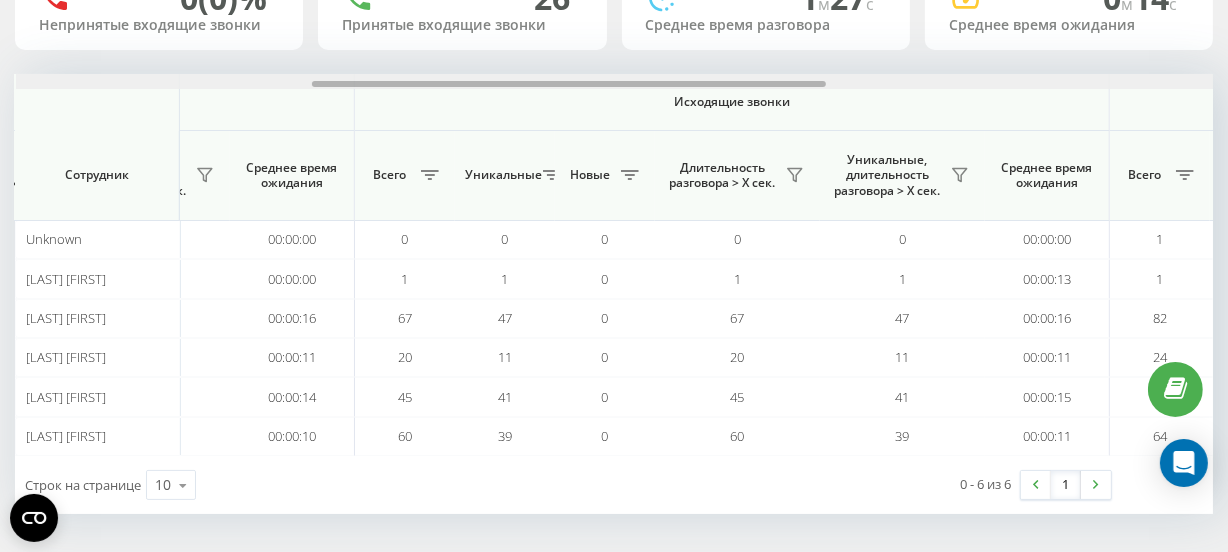 drag, startPoint x: 468, startPoint y: 82, endPoint x: 765, endPoint y: 90, distance: 297.10773 